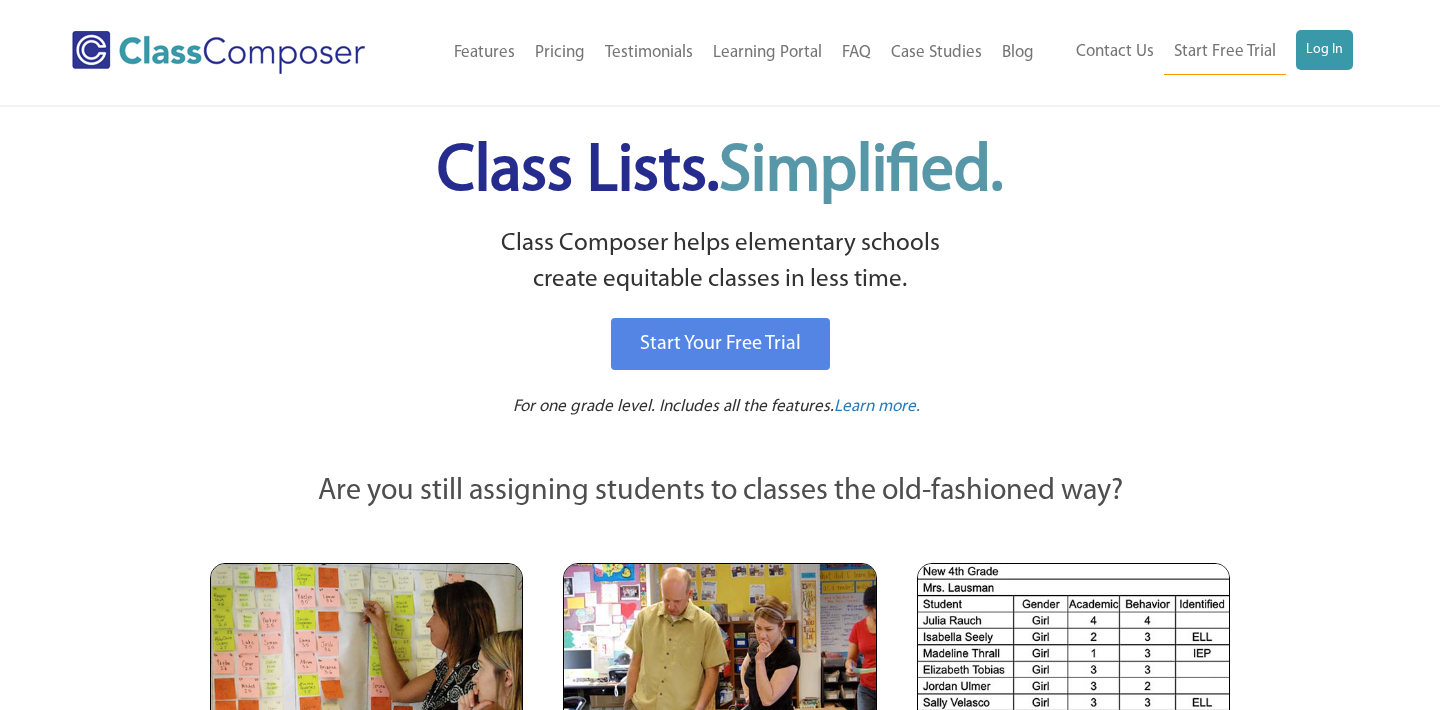 scroll, scrollTop: 0, scrollLeft: 0, axis: both 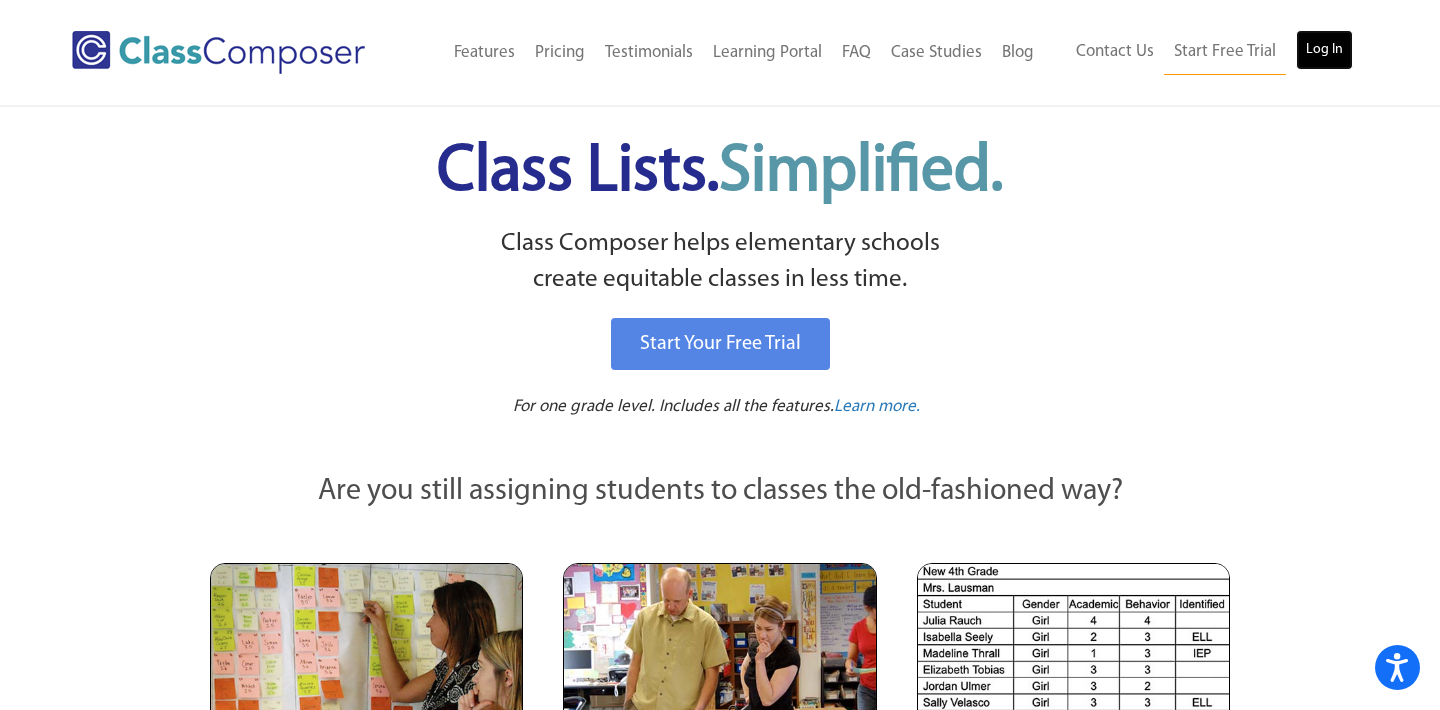 click on "Log In" at bounding box center (1324, 50) 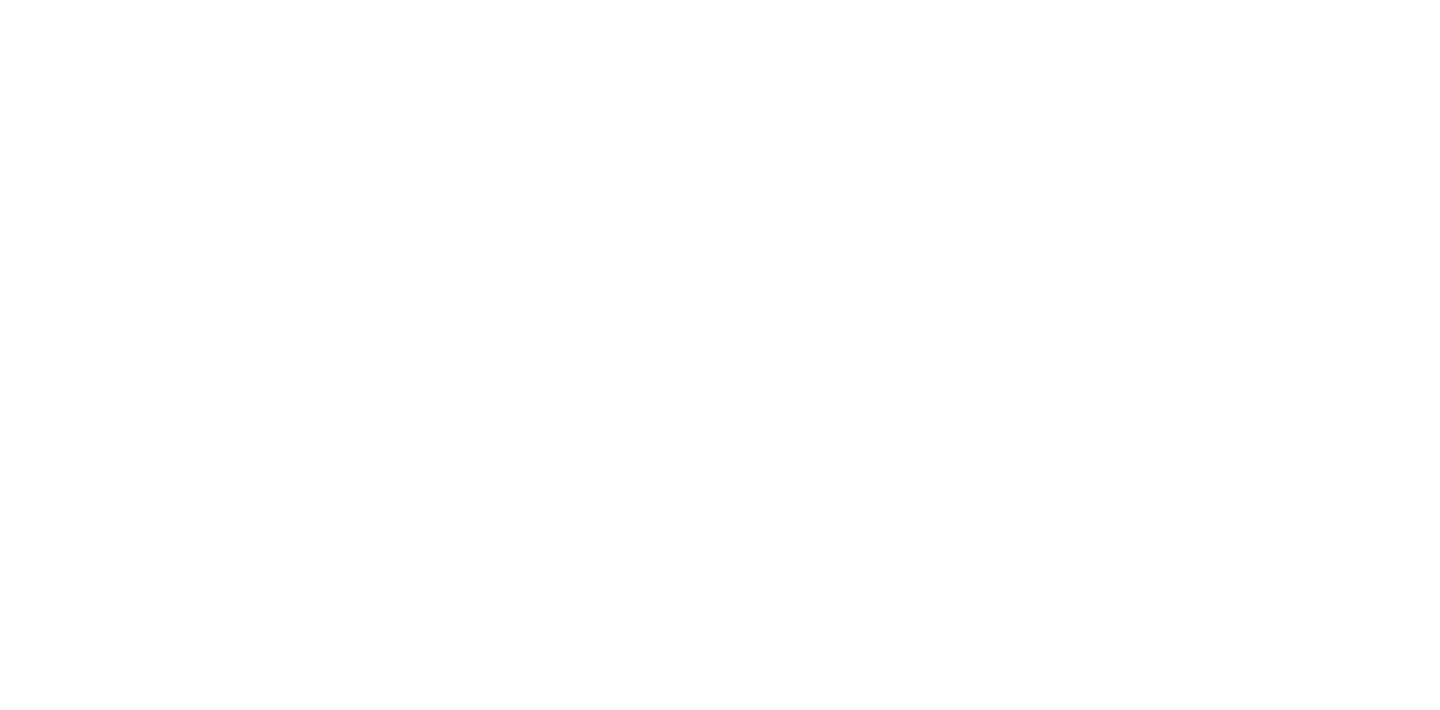 scroll, scrollTop: 0, scrollLeft: 0, axis: both 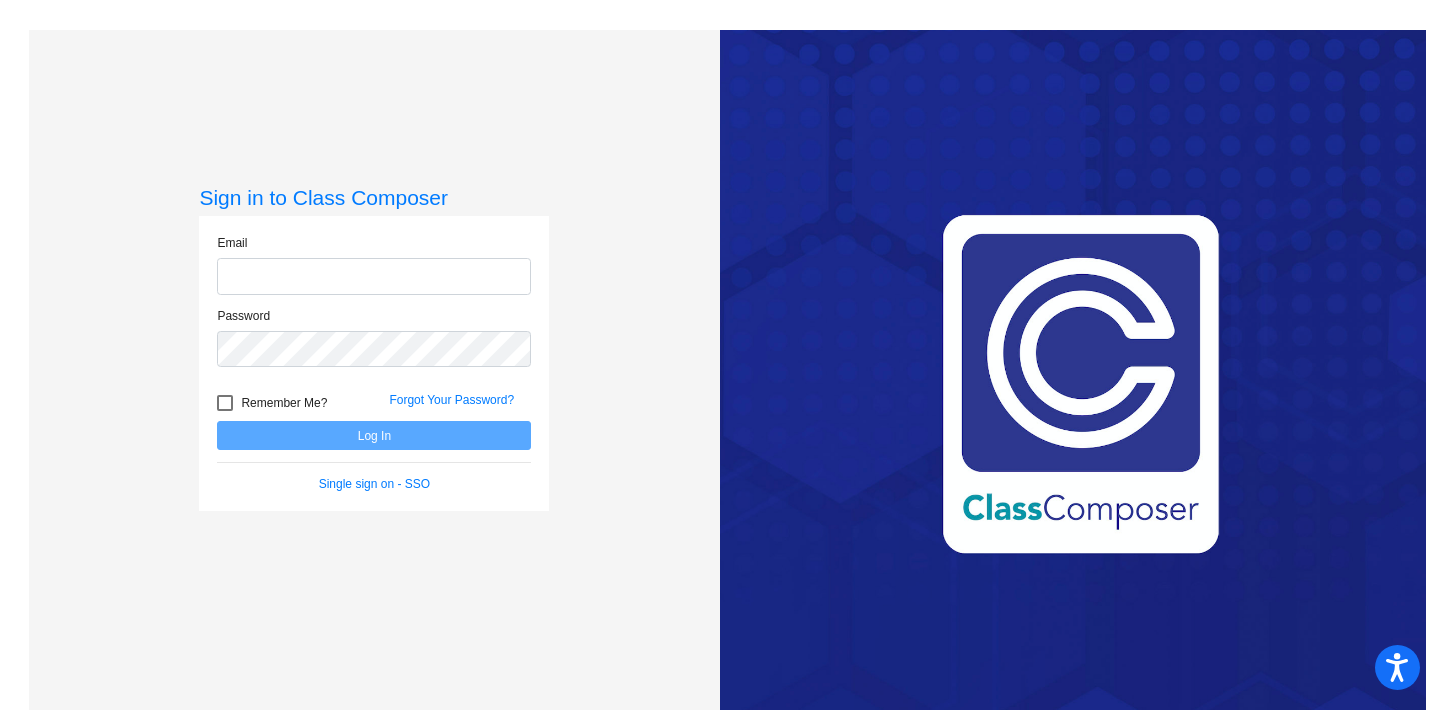 type on "[PERSON_NAME][EMAIL_ADDRESS][PERSON_NAME][DOMAIN_NAME]" 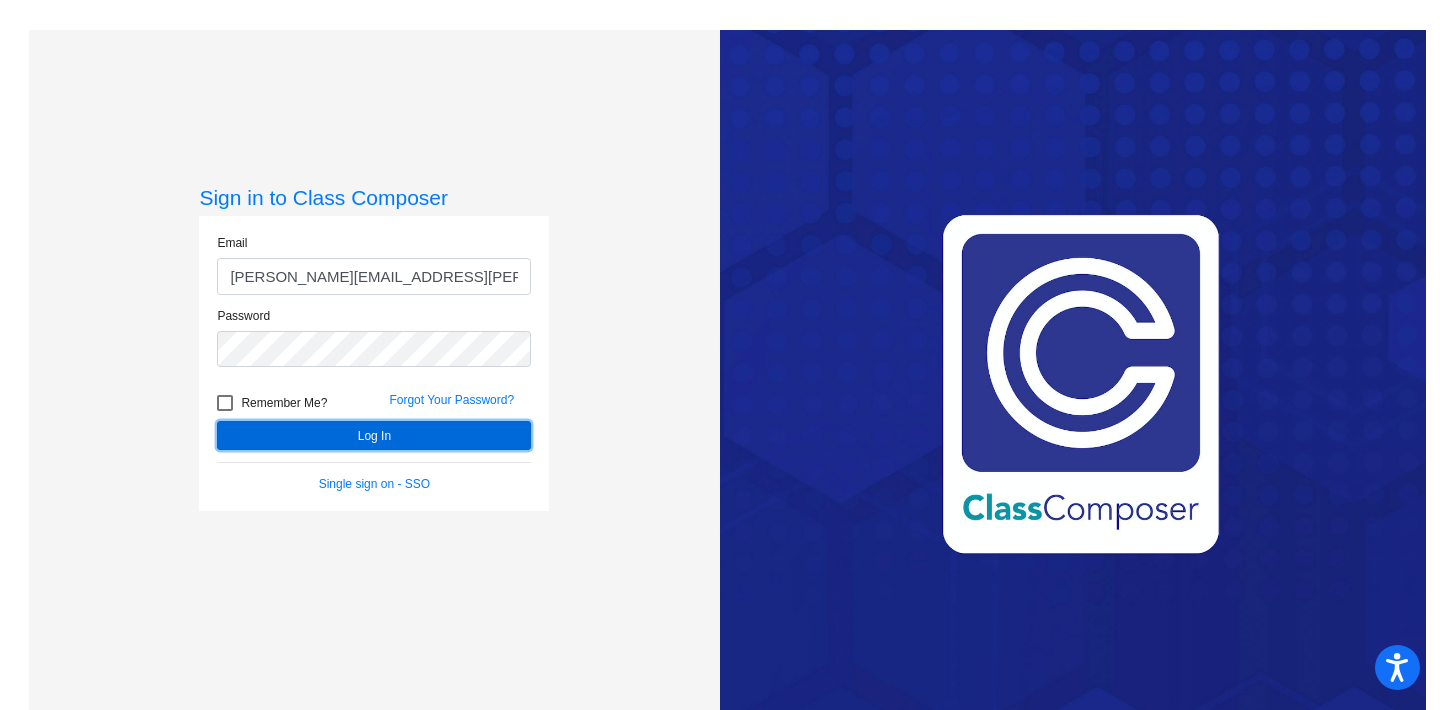 click on "Log In" 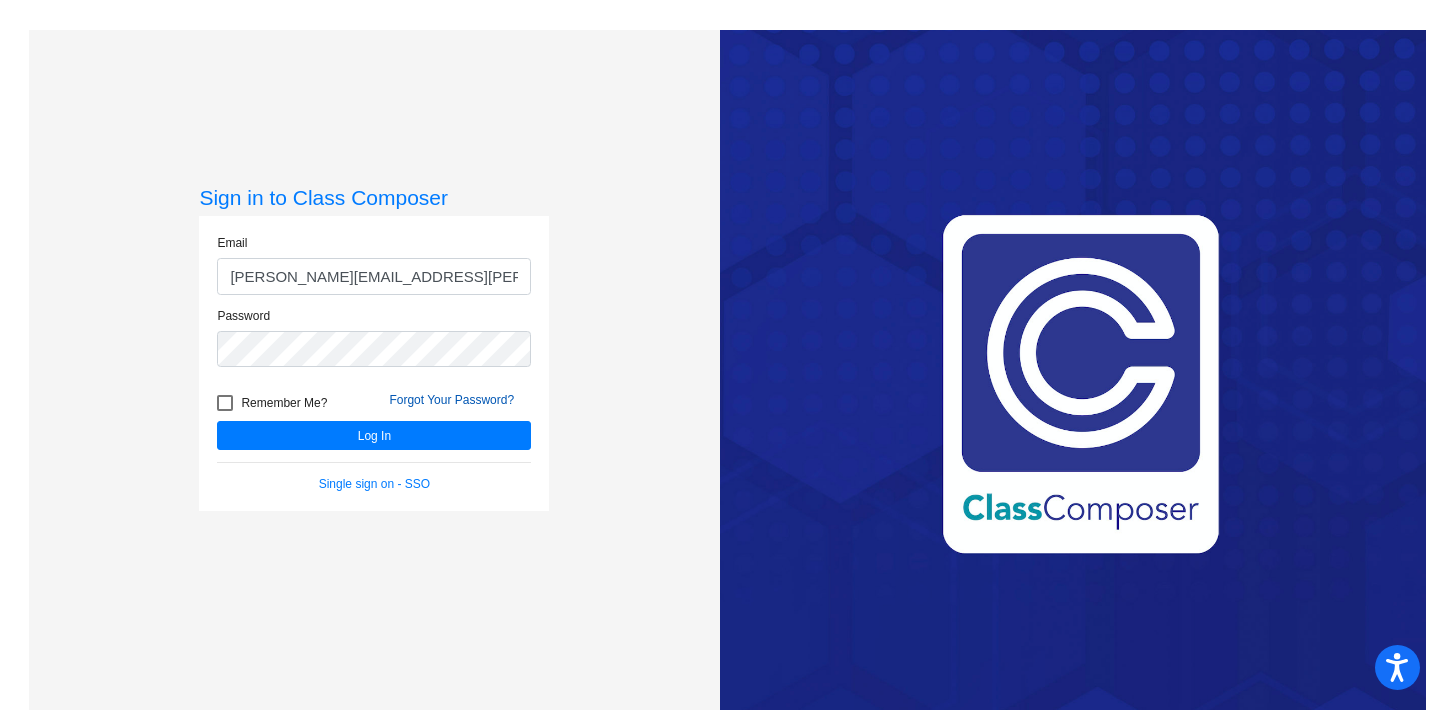 click on "Forgot Your Password?" 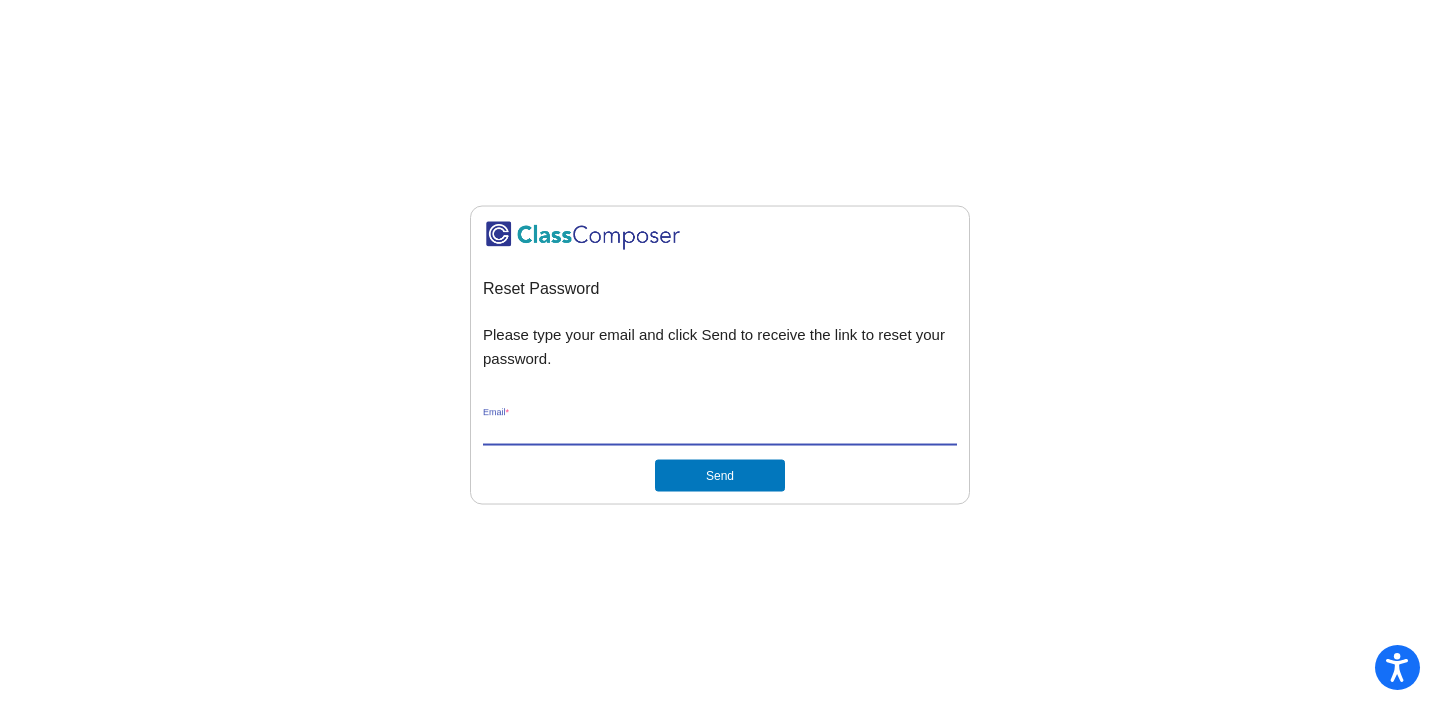 click on "Email  *" at bounding box center [720, 430] 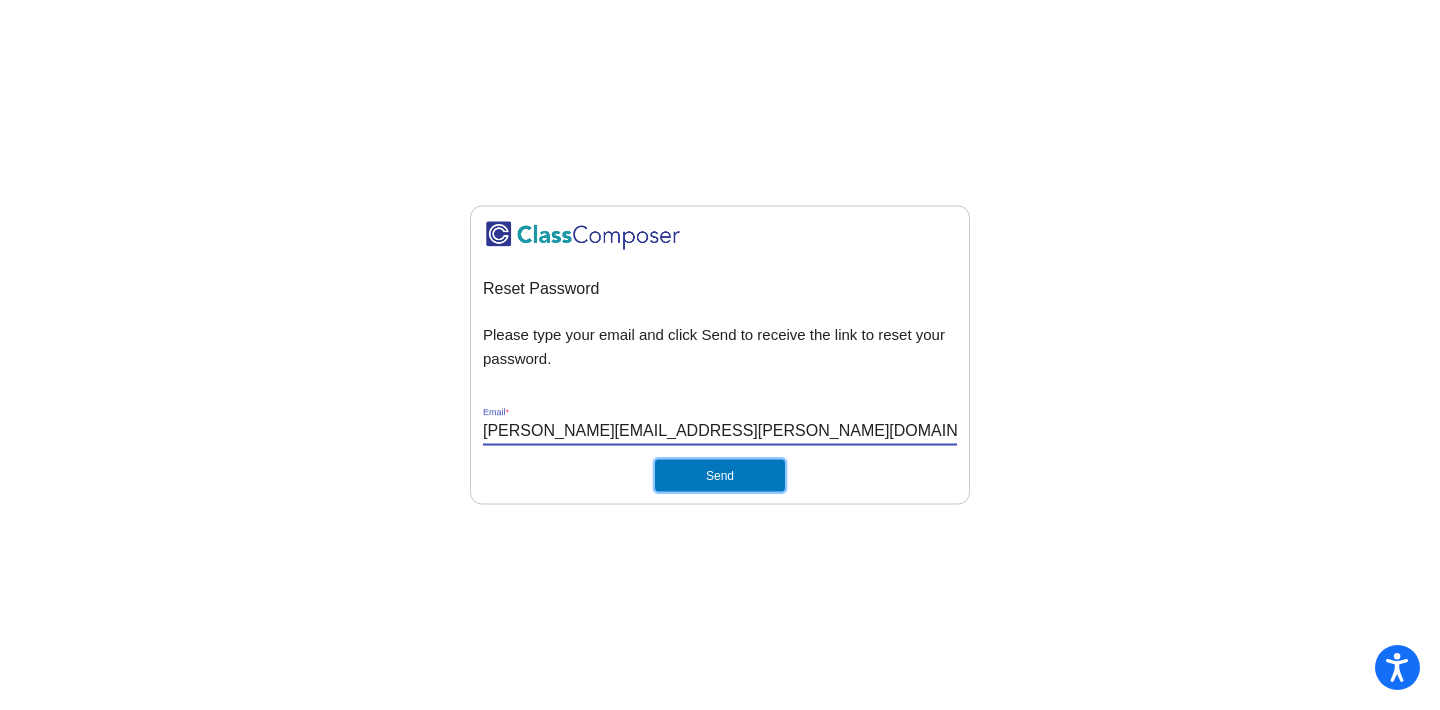 click on "Send" 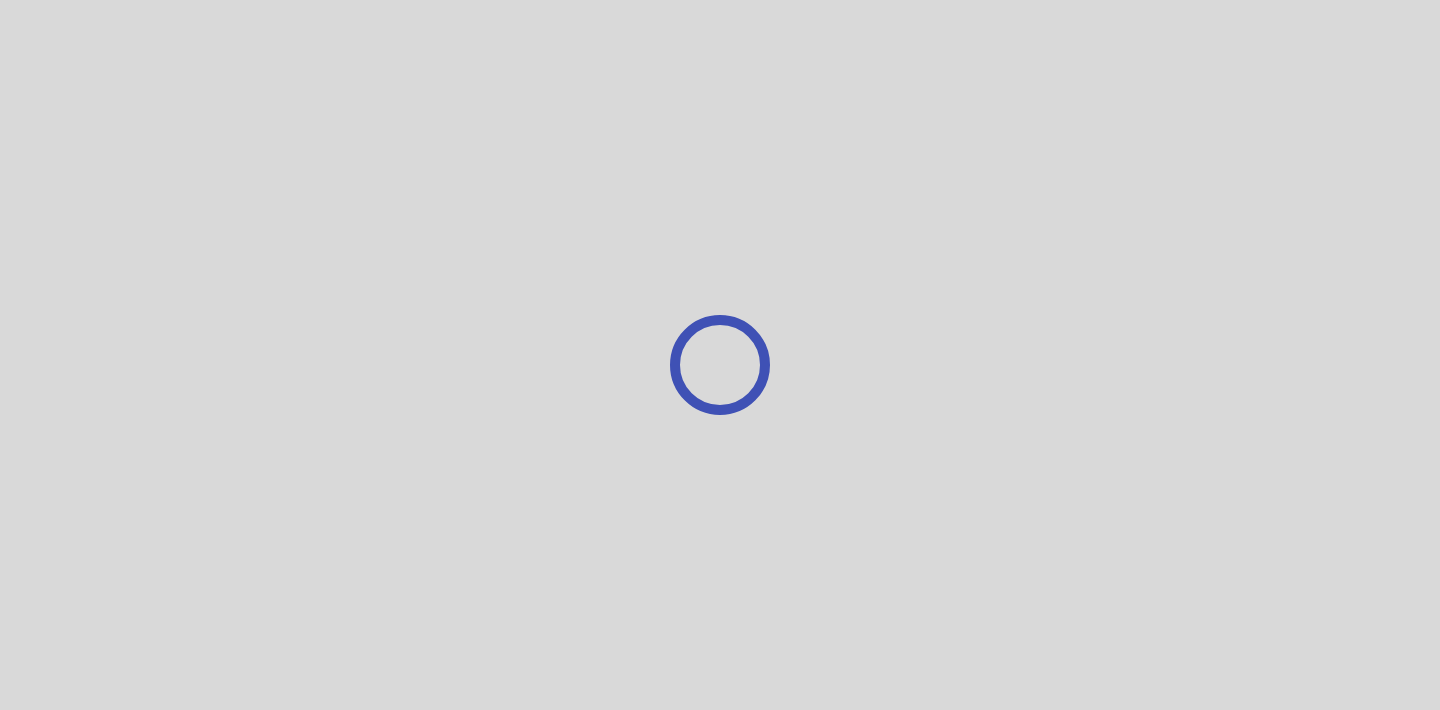 scroll, scrollTop: 0, scrollLeft: 0, axis: both 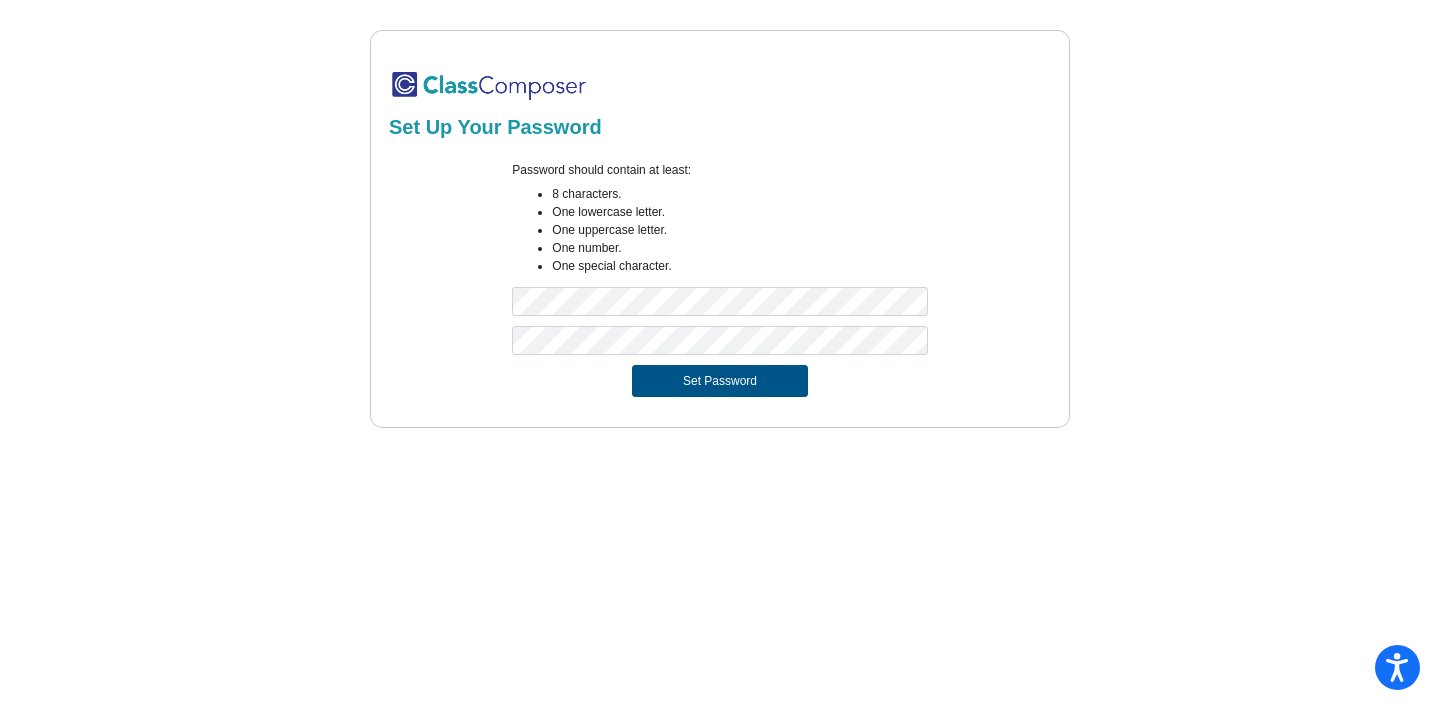click on "Set Password" at bounding box center [720, 381] 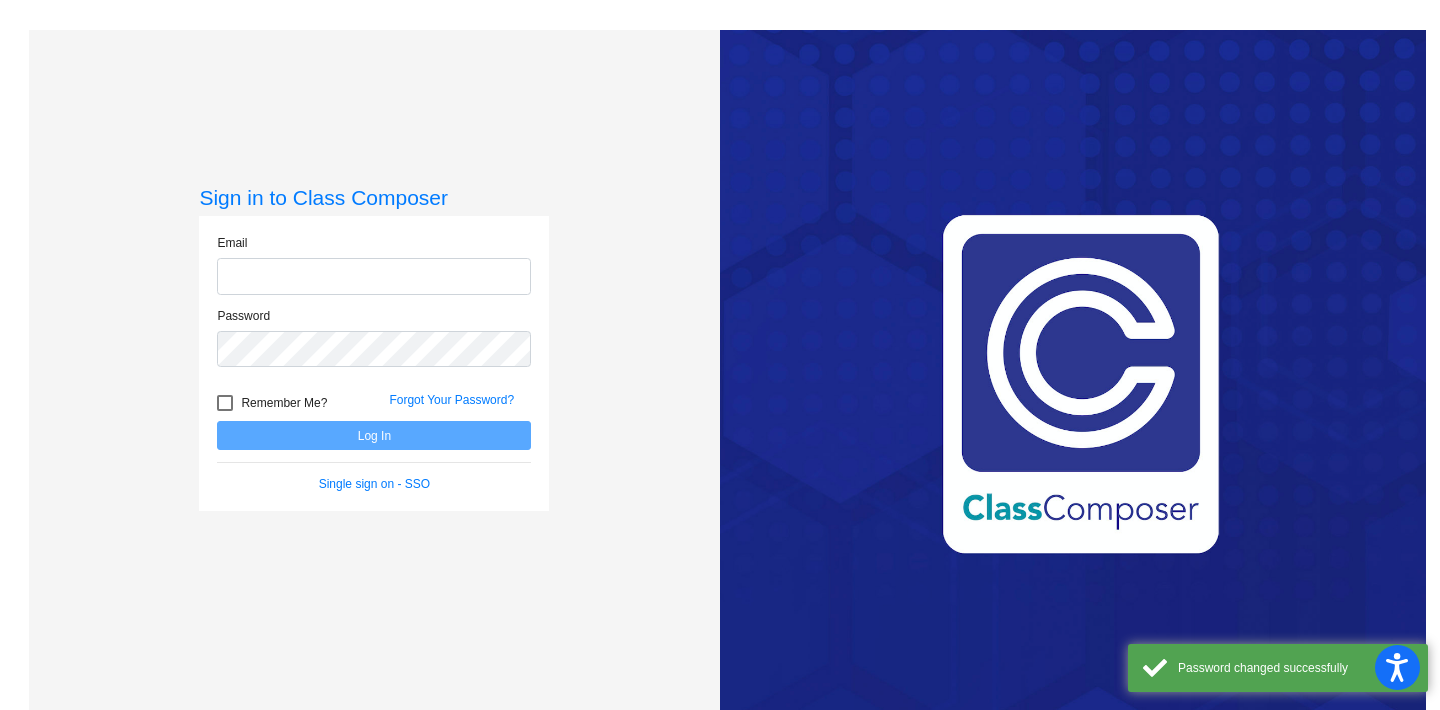 type on "[PERSON_NAME][EMAIL_ADDRESS][PERSON_NAME][DOMAIN_NAME]" 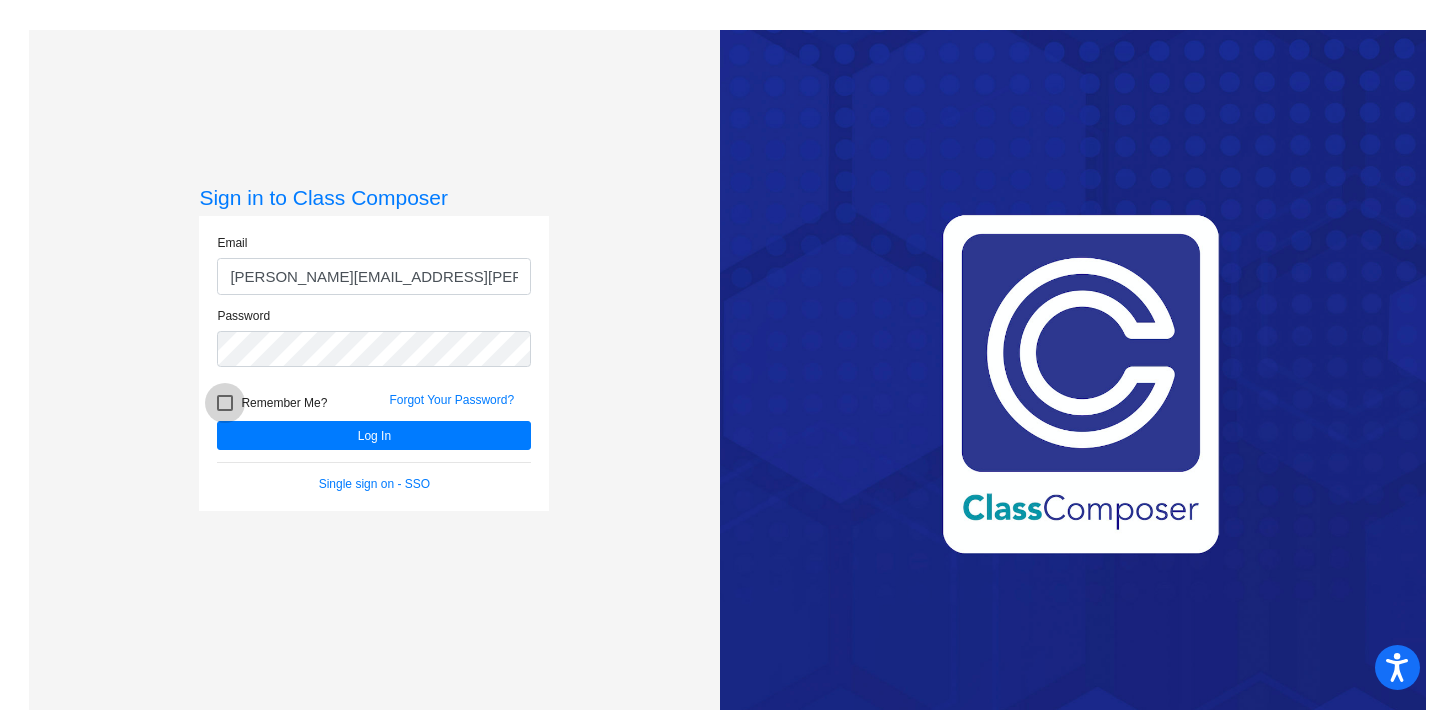 click at bounding box center (225, 403) 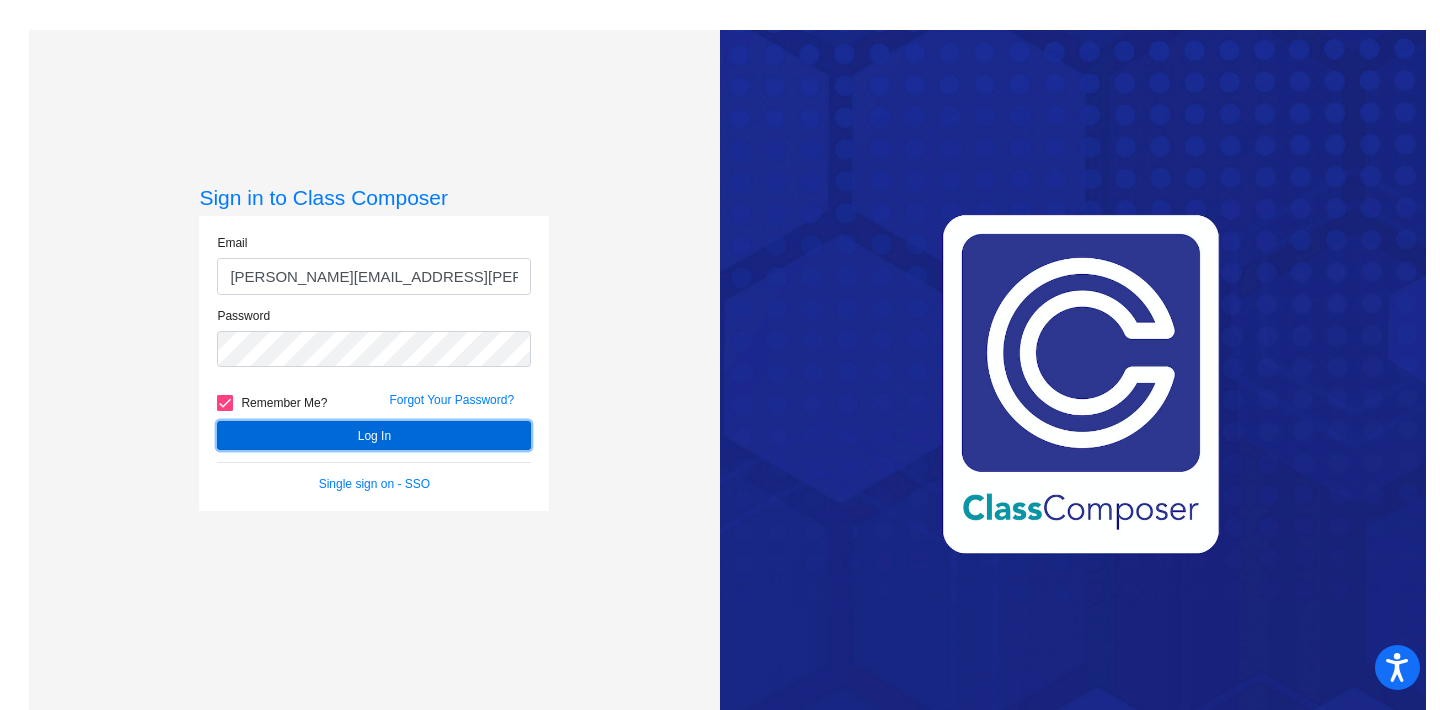 click on "Log In" 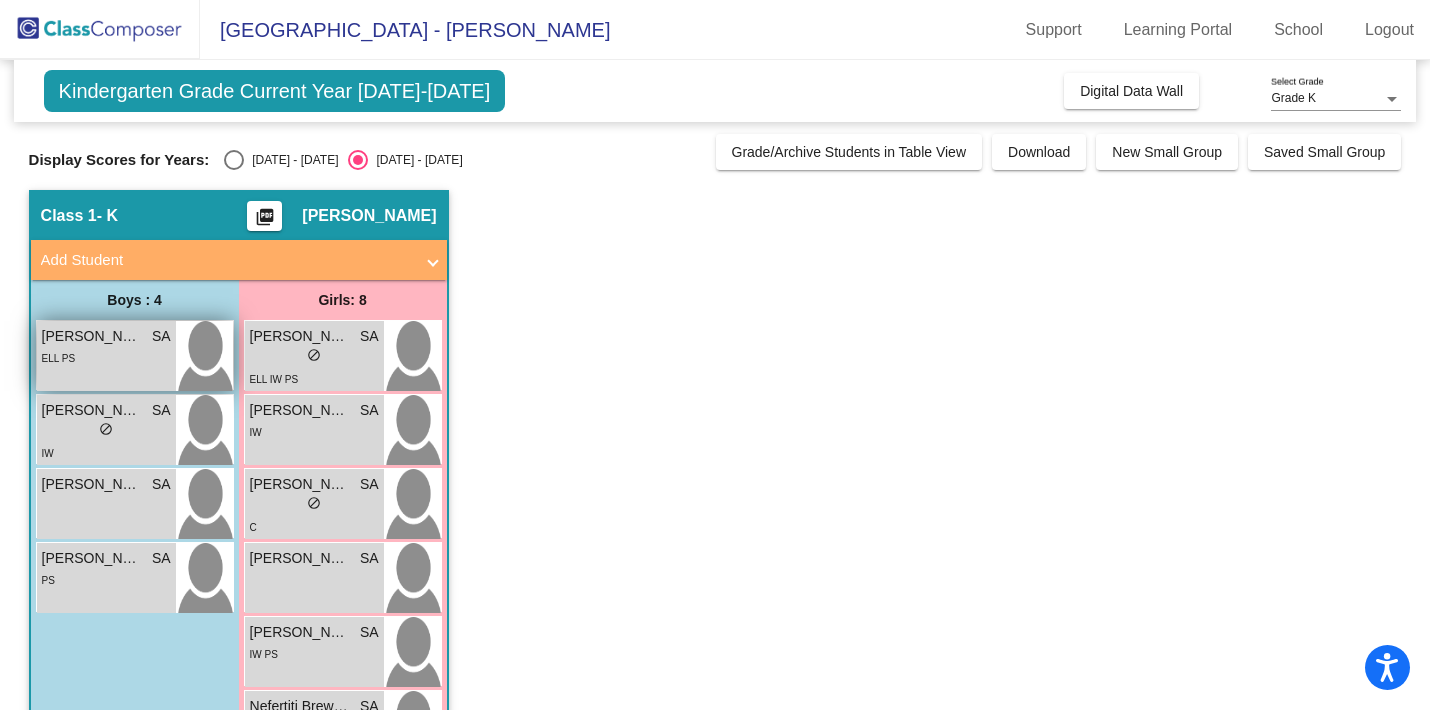click on "[PERSON_NAME]" at bounding box center (92, 336) 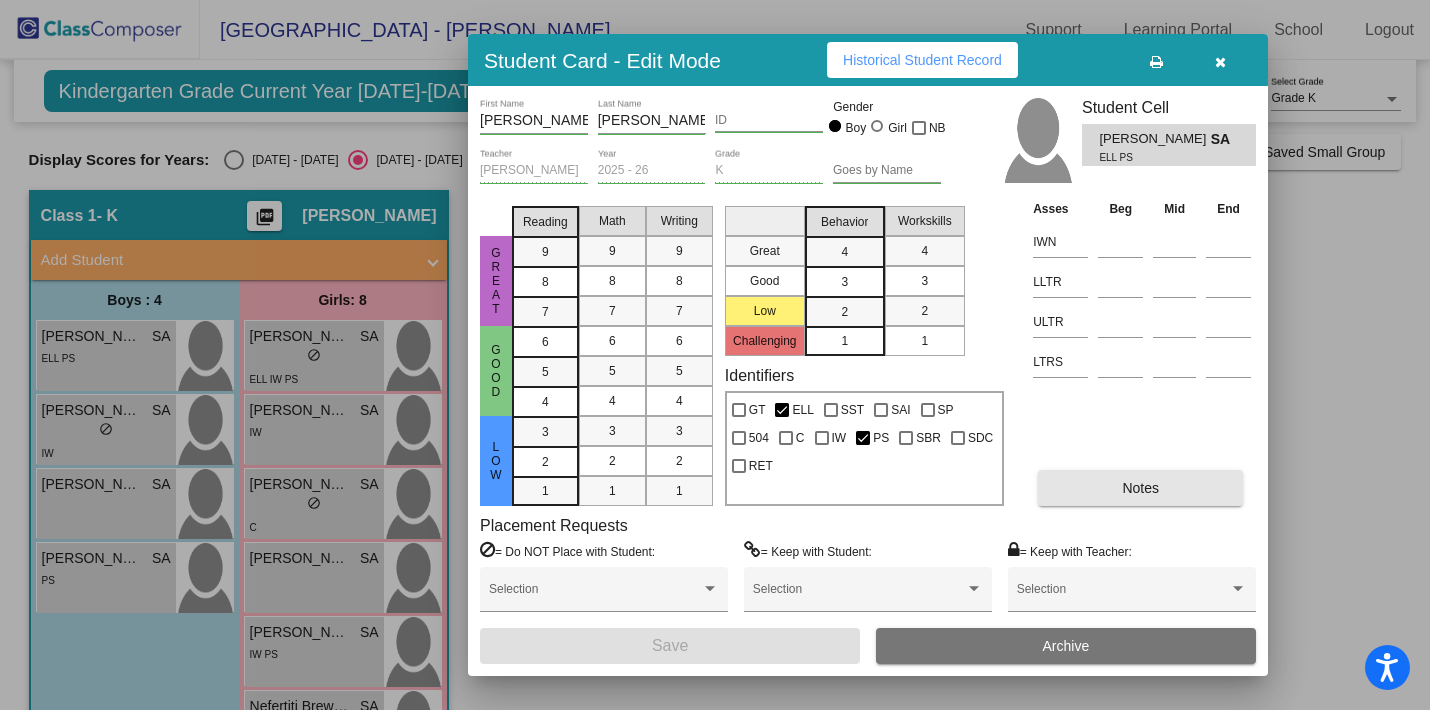 click on "Notes" at bounding box center [1140, 488] 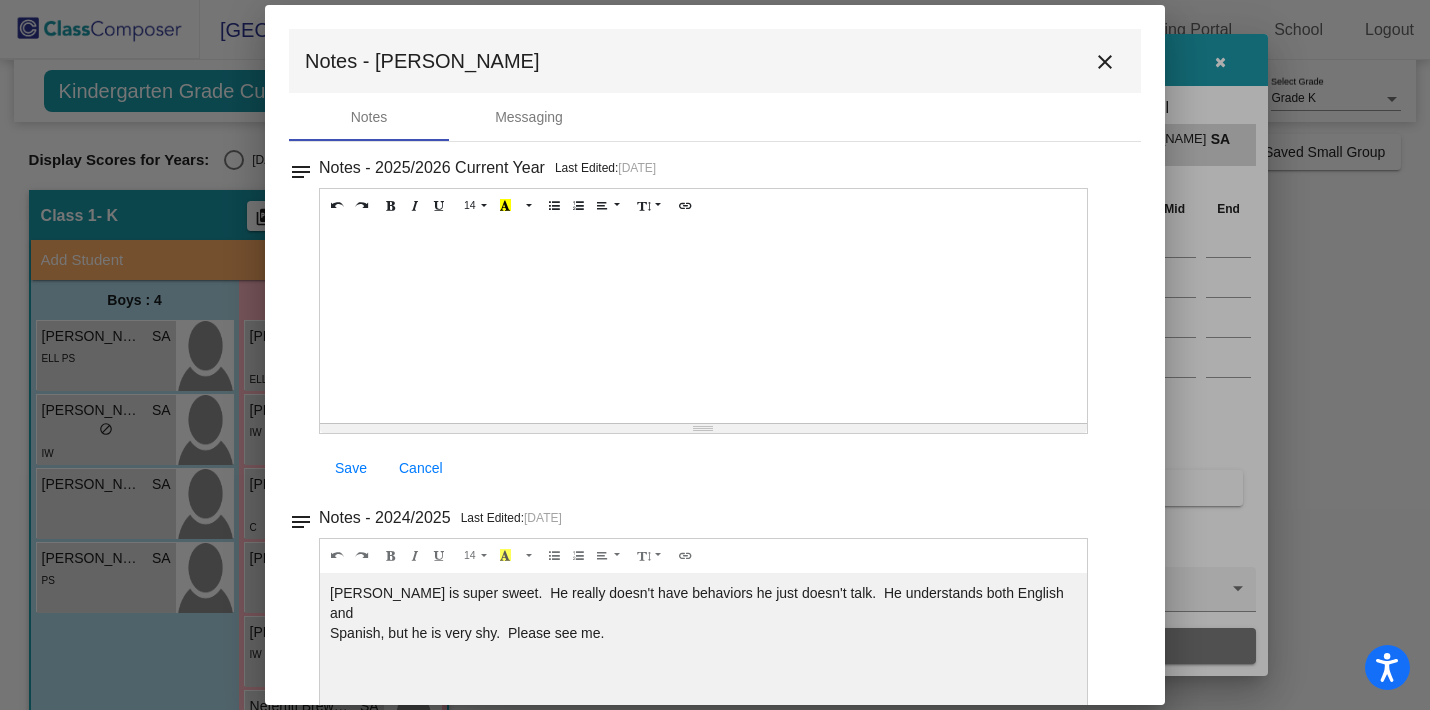 scroll, scrollTop: 104, scrollLeft: 0, axis: vertical 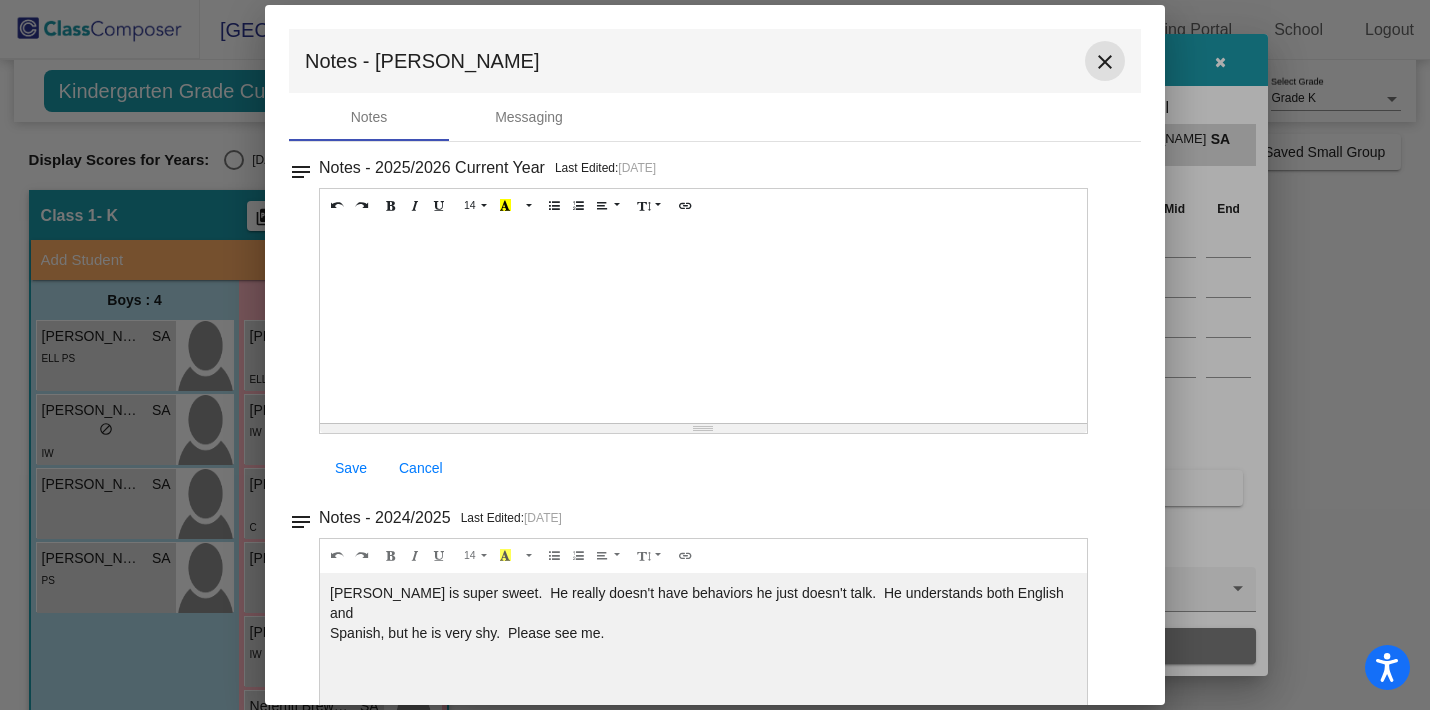 click on "close" at bounding box center [1105, 62] 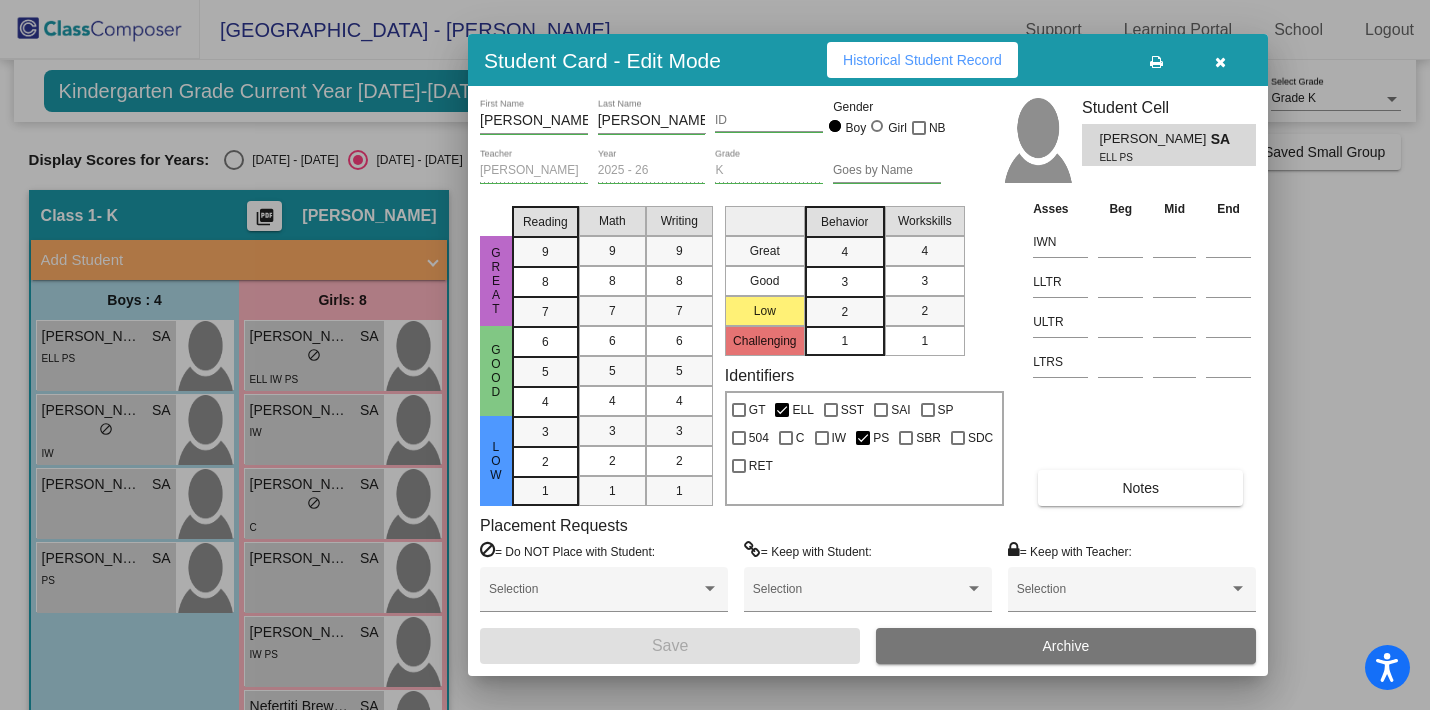 click at bounding box center (1220, 62) 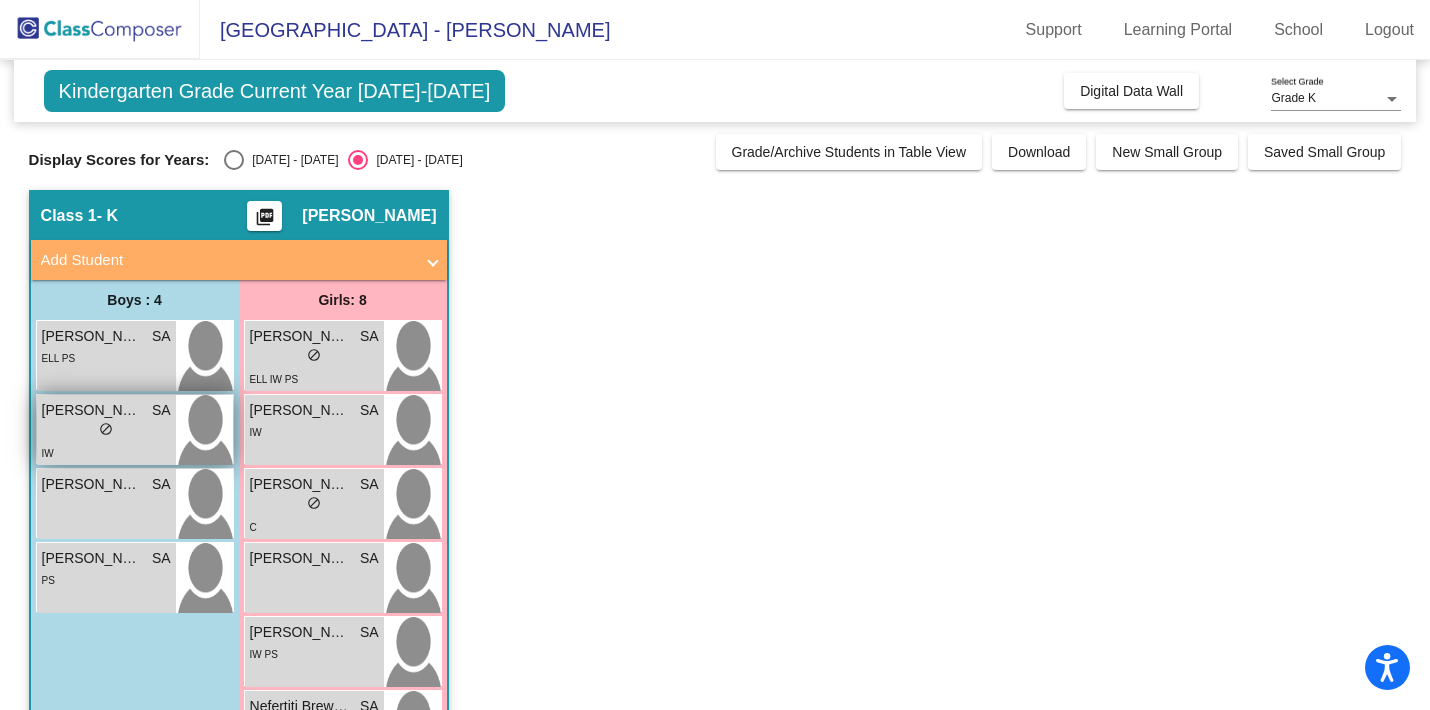 click on "[PERSON_NAME]" at bounding box center (92, 410) 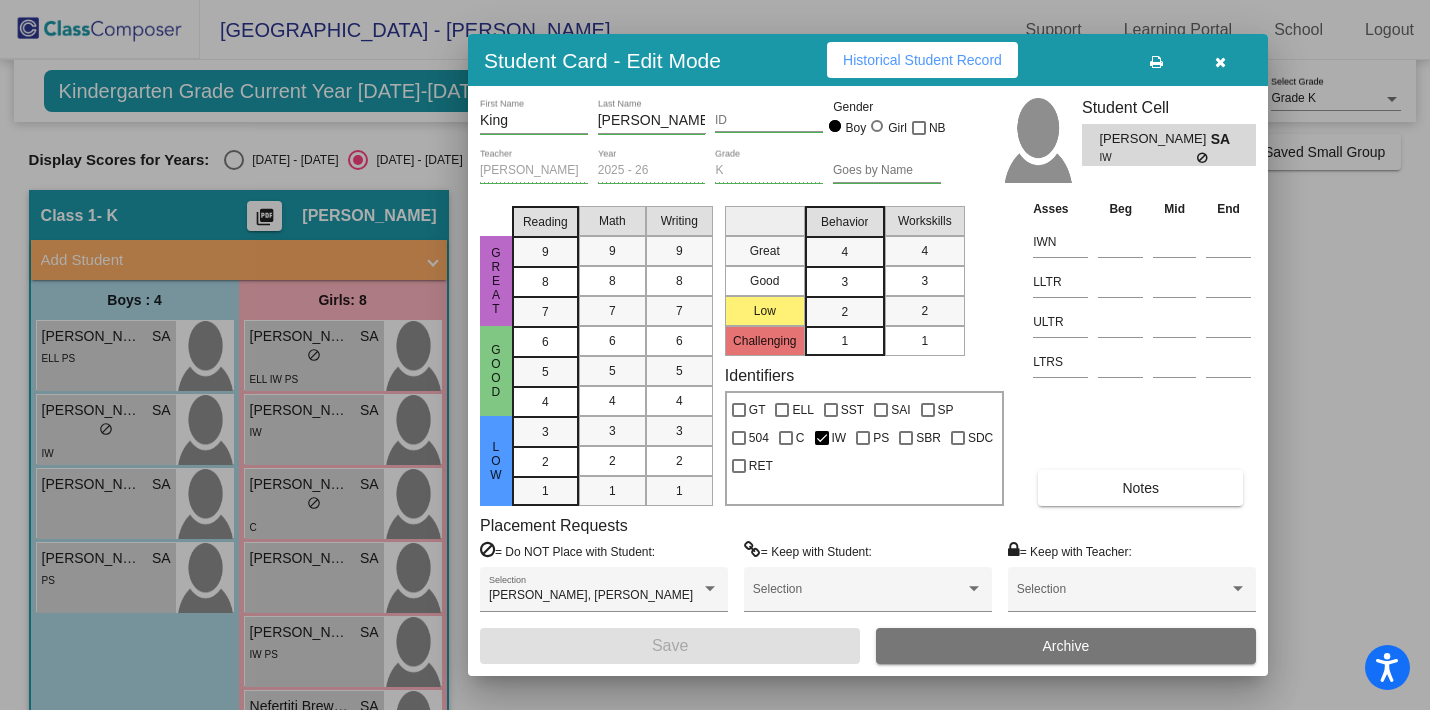 click on "Notes" at bounding box center (1140, 488) 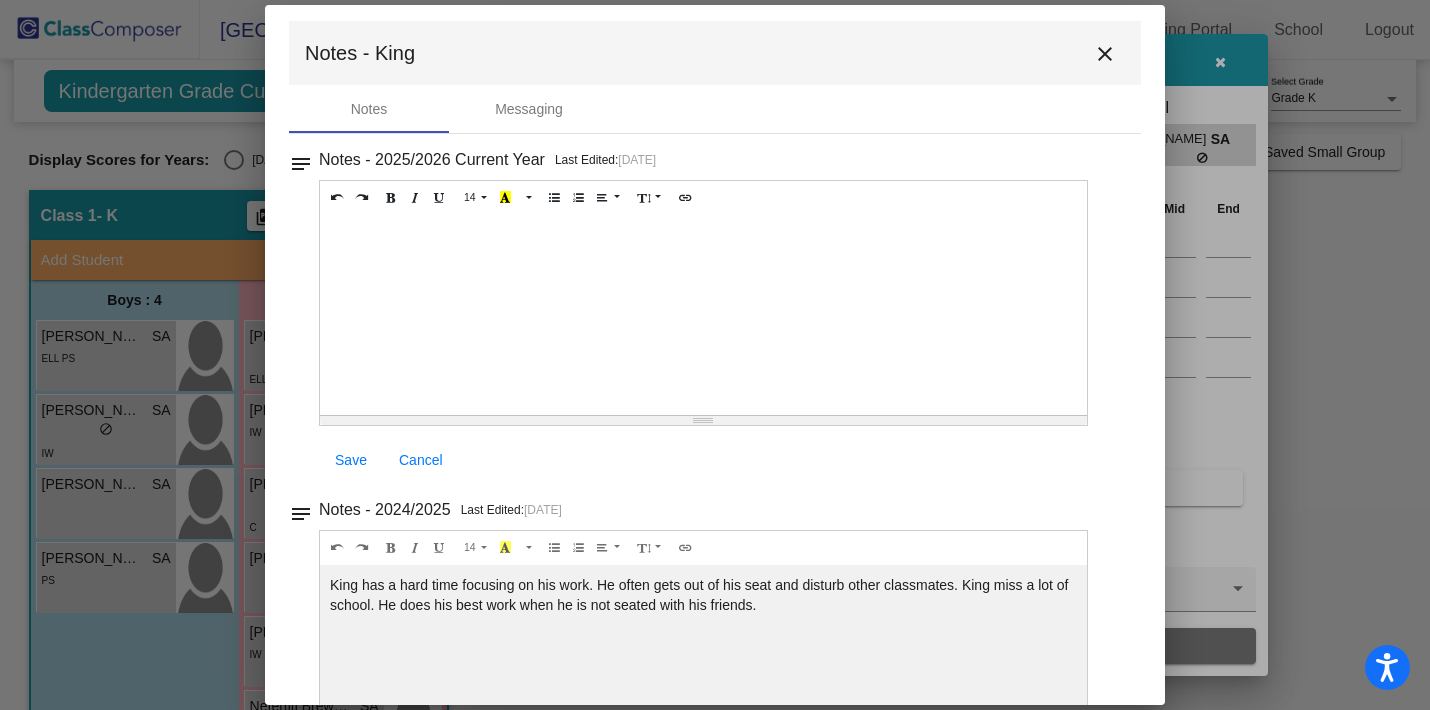 scroll, scrollTop: 14, scrollLeft: 0, axis: vertical 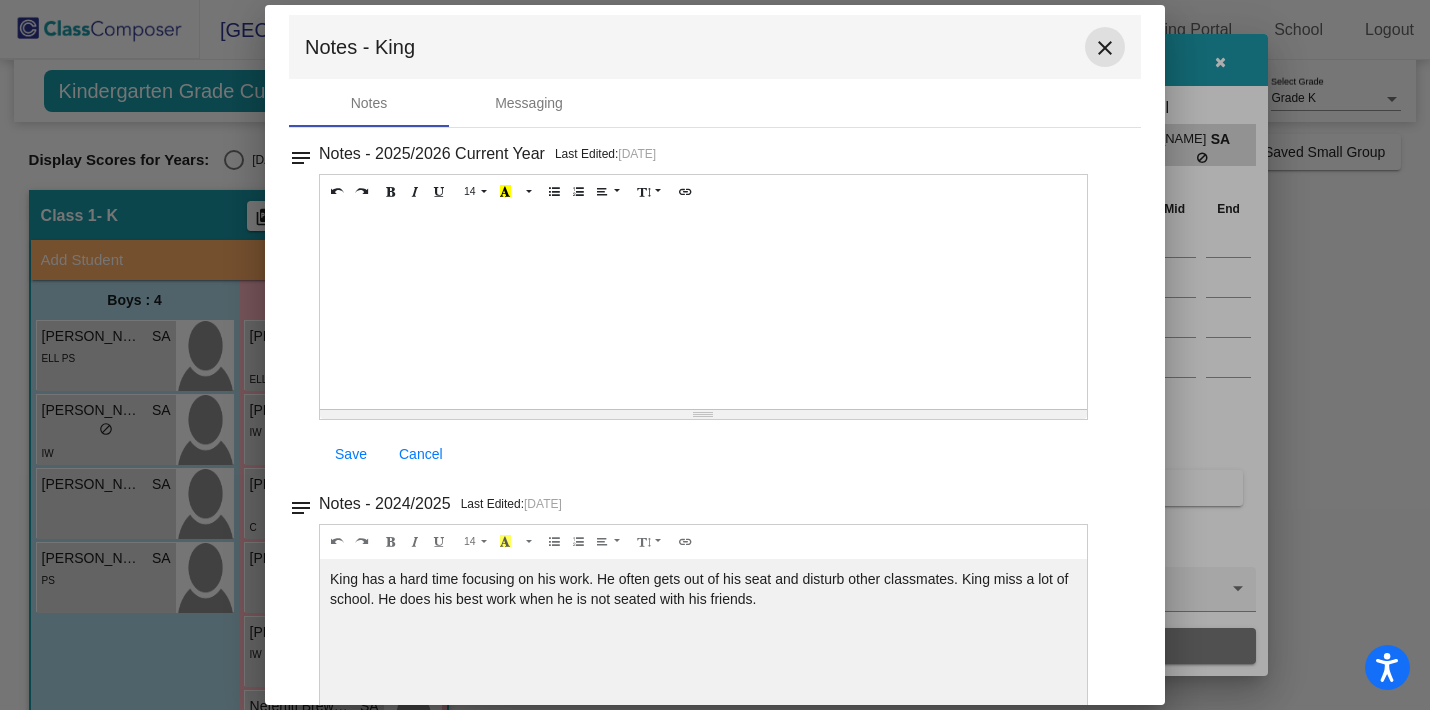 click on "close" at bounding box center (1105, 48) 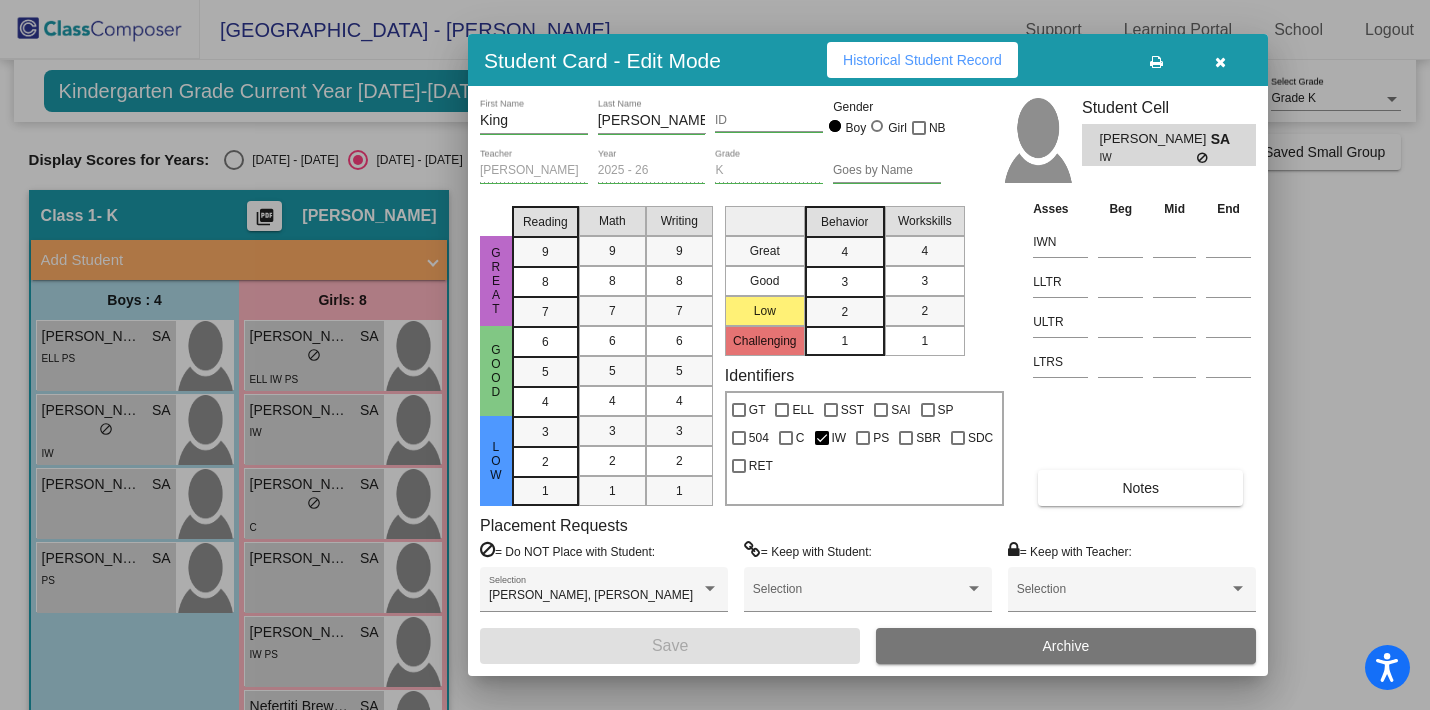 click at bounding box center (1220, 62) 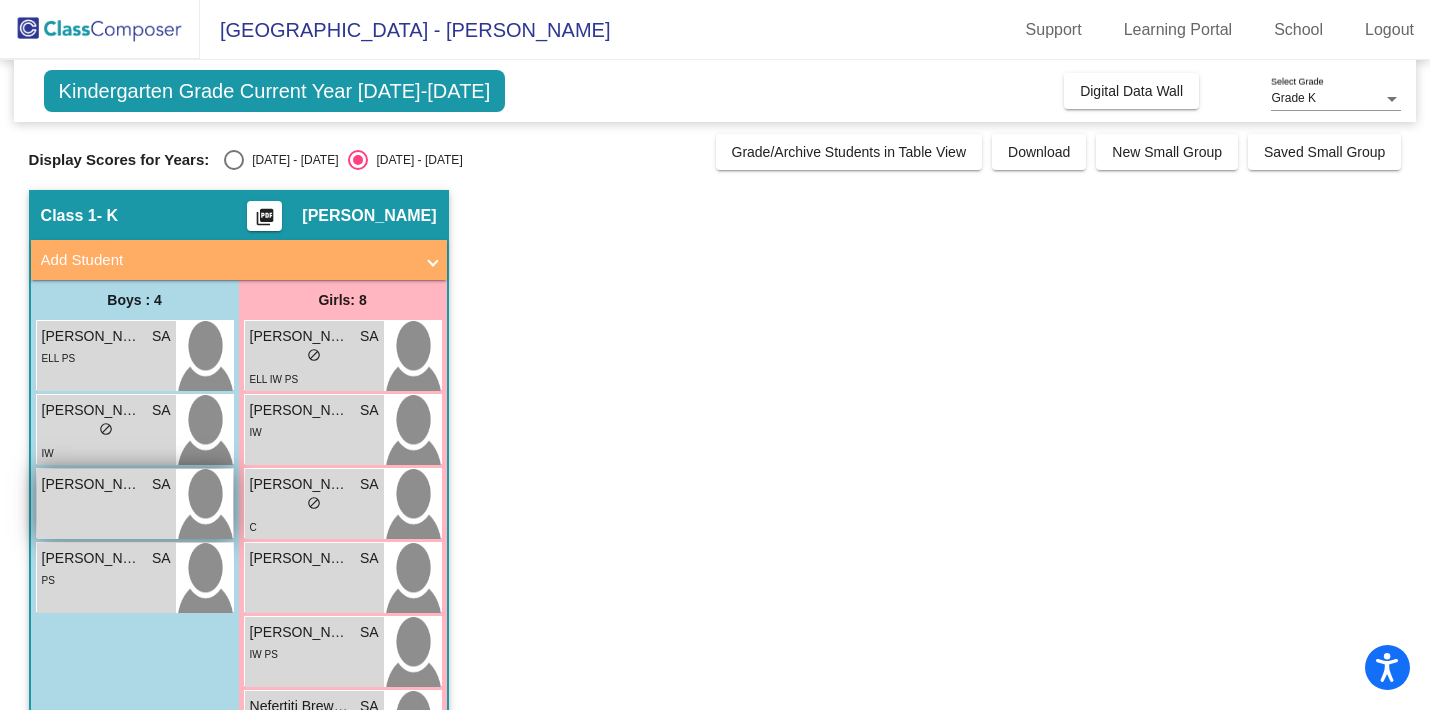click on "[PERSON_NAME]" at bounding box center (92, 484) 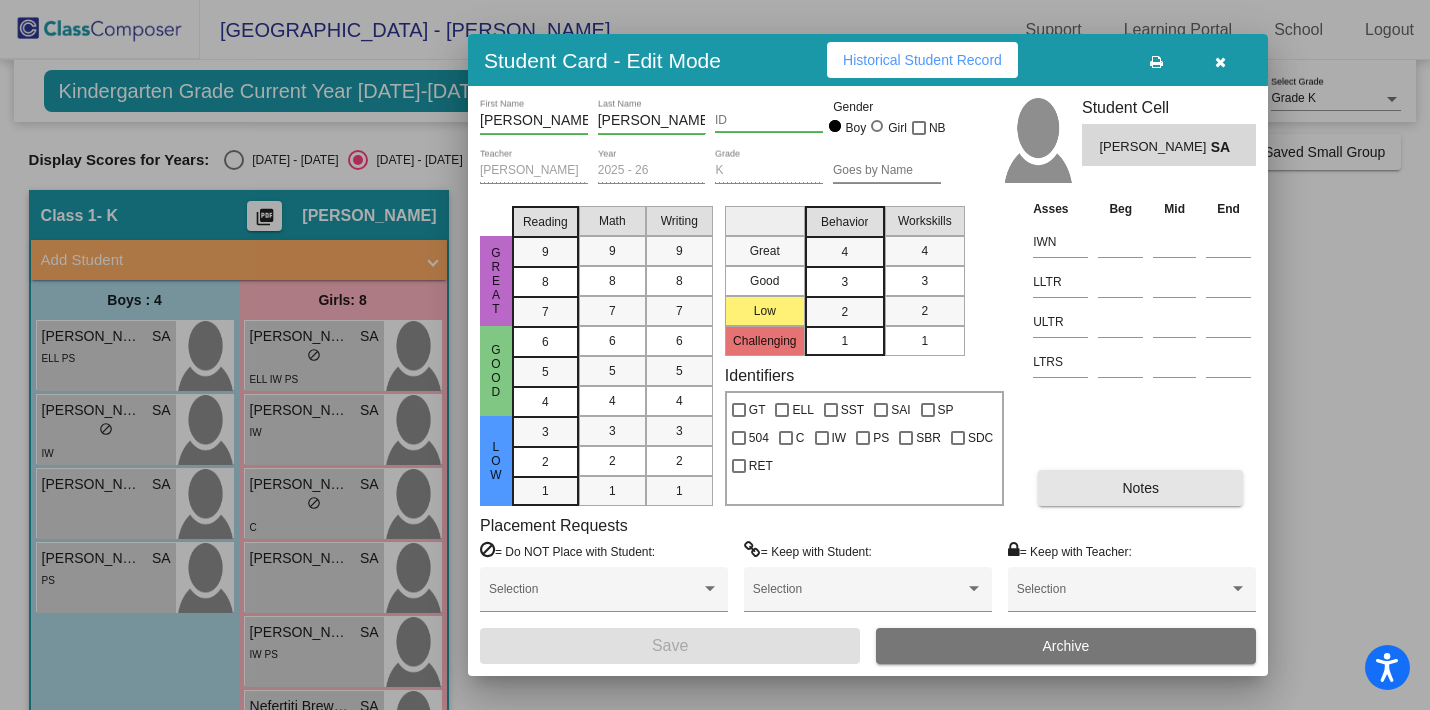 click on "Notes" at bounding box center (1140, 488) 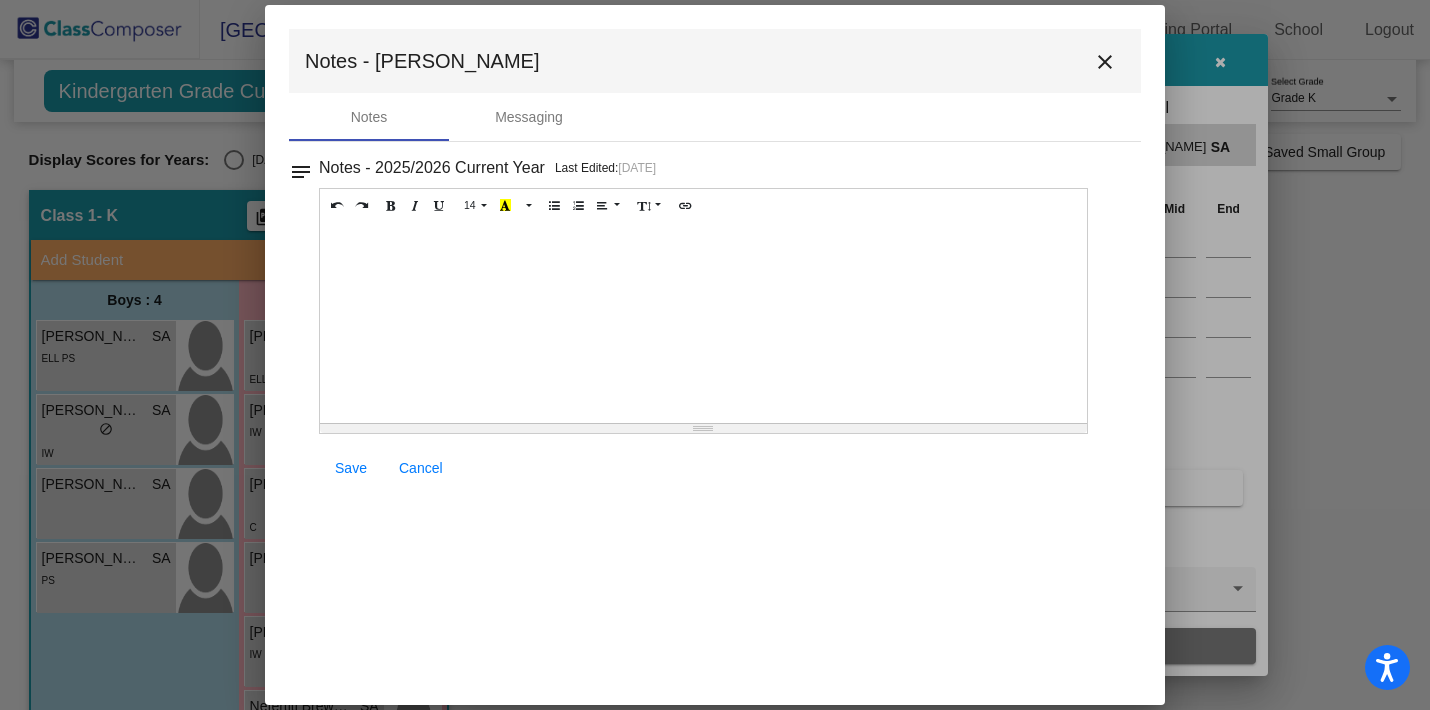 scroll, scrollTop: 0, scrollLeft: 0, axis: both 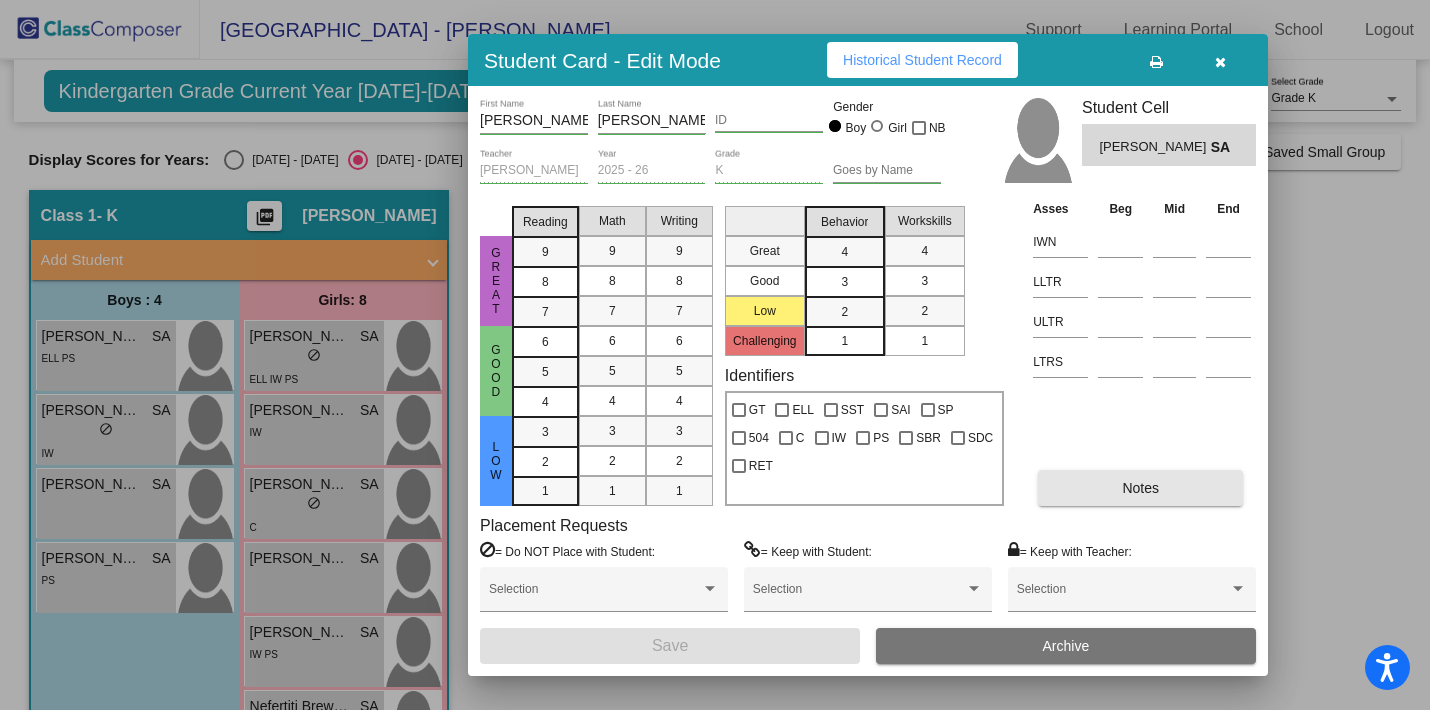 click on "Notes" at bounding box center (1140, 488) 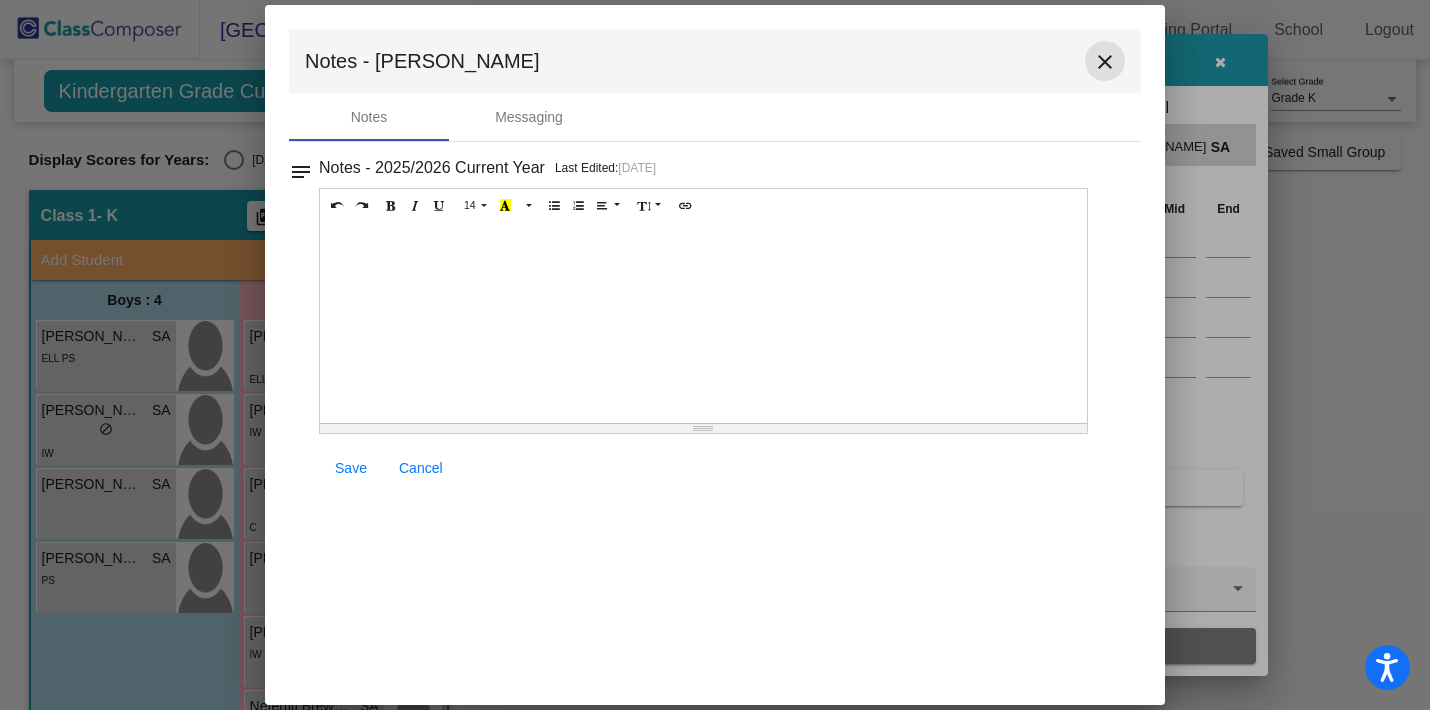 click on "close" at bounding box center [1105, 62] 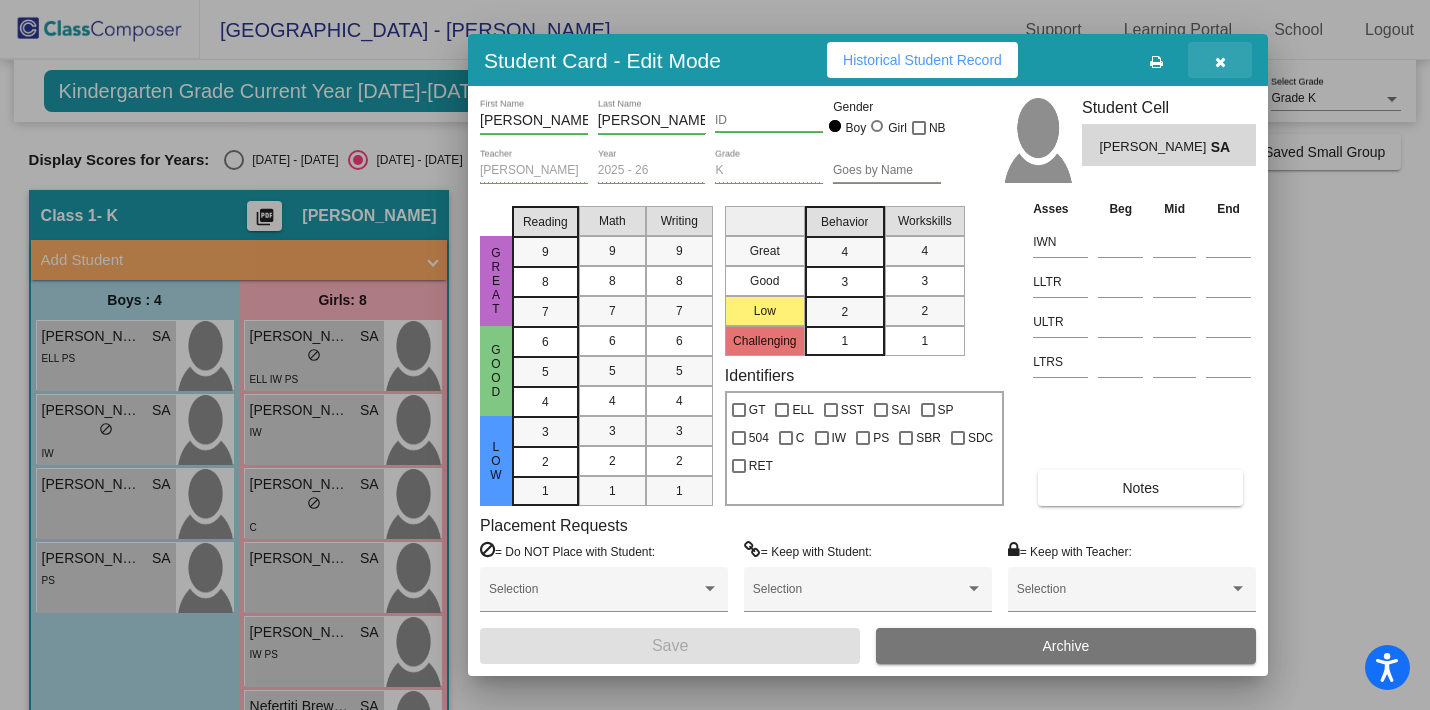 click at bounding box center [1220, 62] 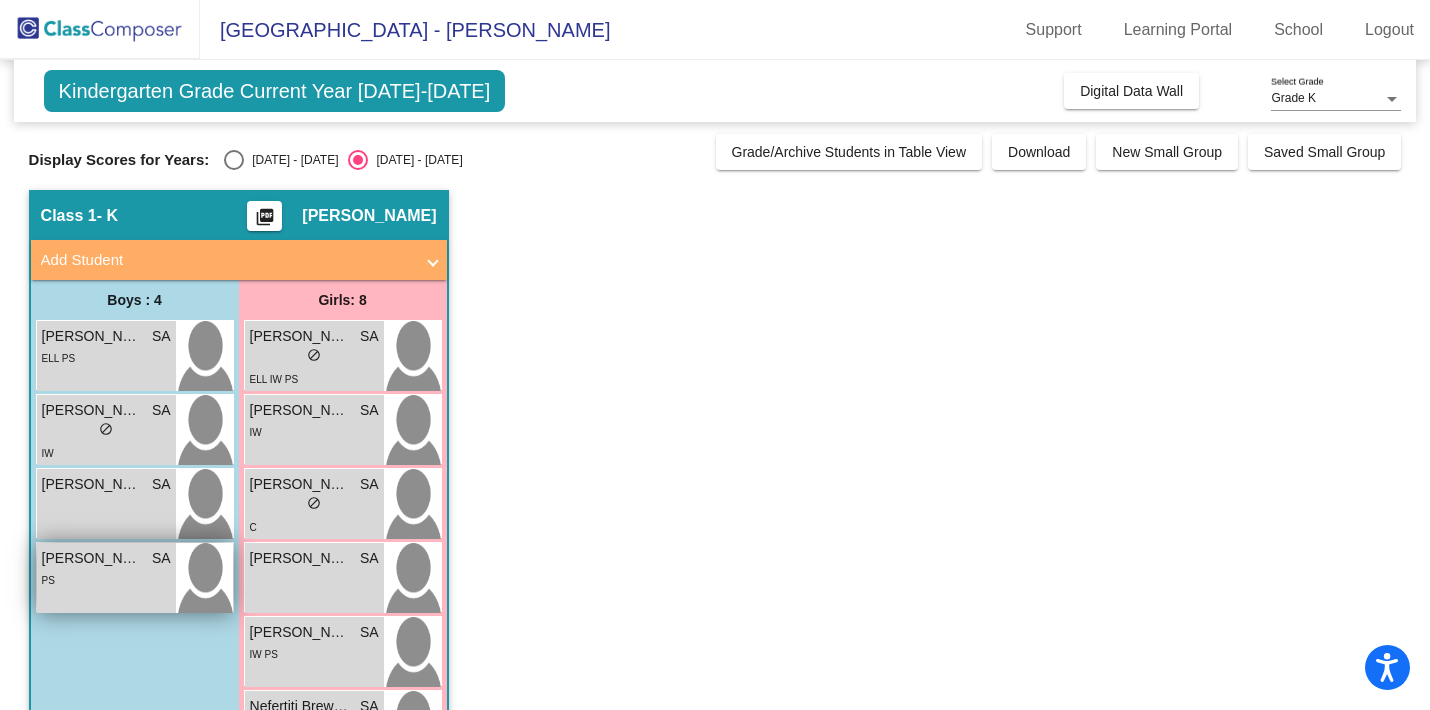 click on "[PERSON_NAME]" at bounding box center [92, 558] 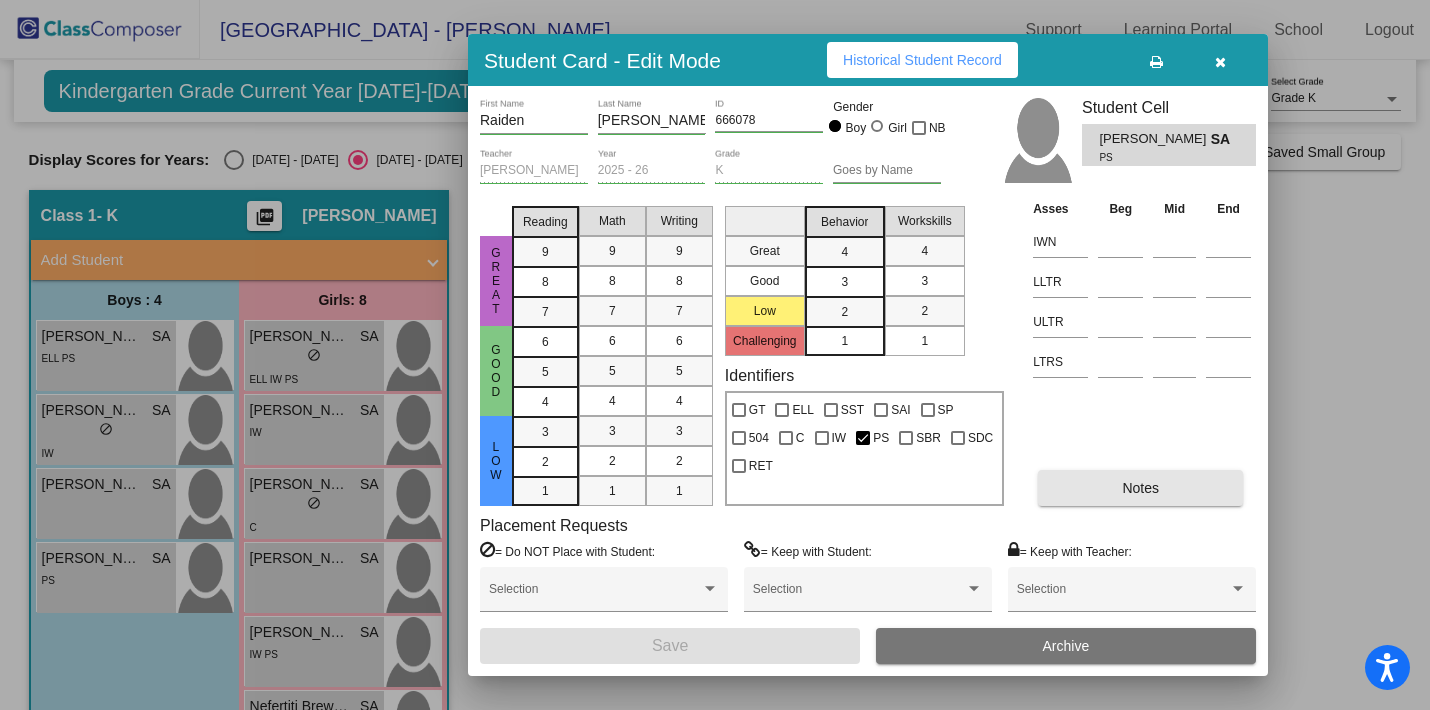 click on "Notes" at bounding box center (1140, 488) 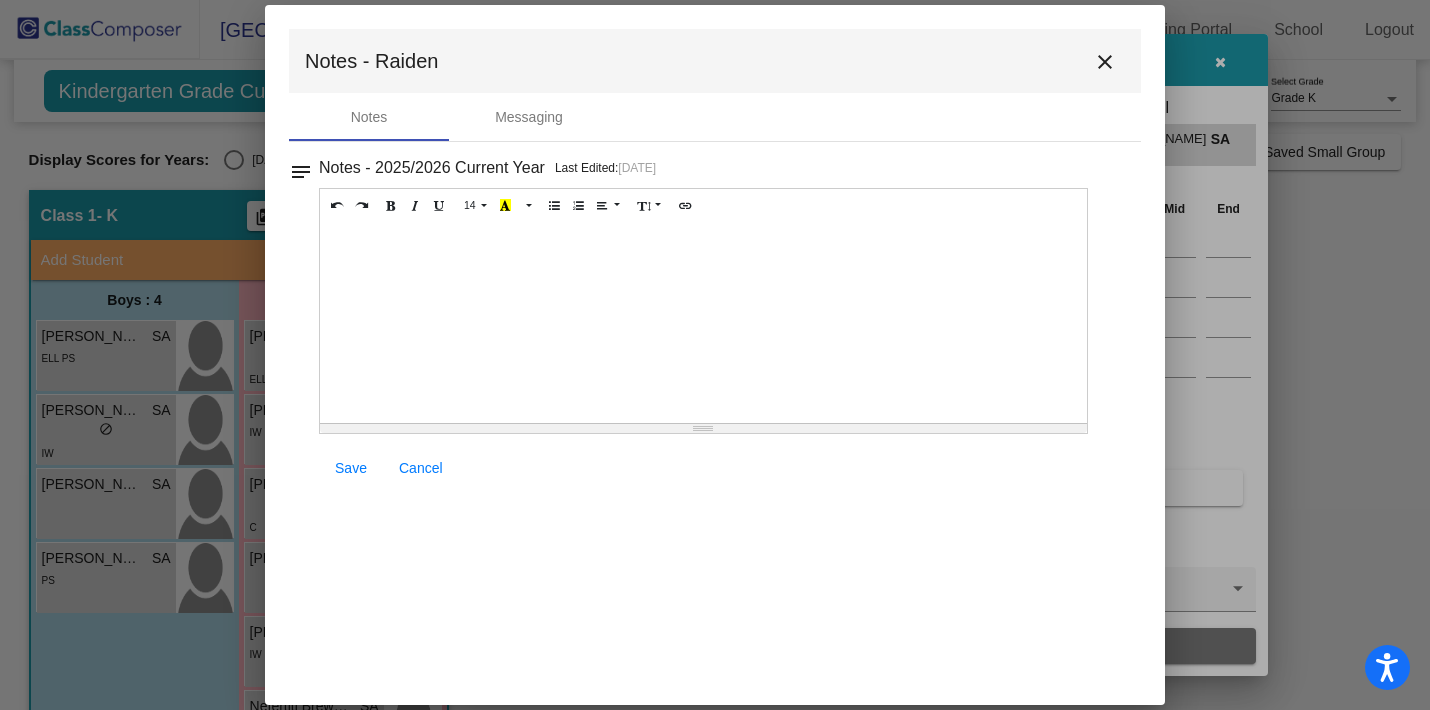 scroll, scrollTop: 0, scrollLeft: 0, axis: both 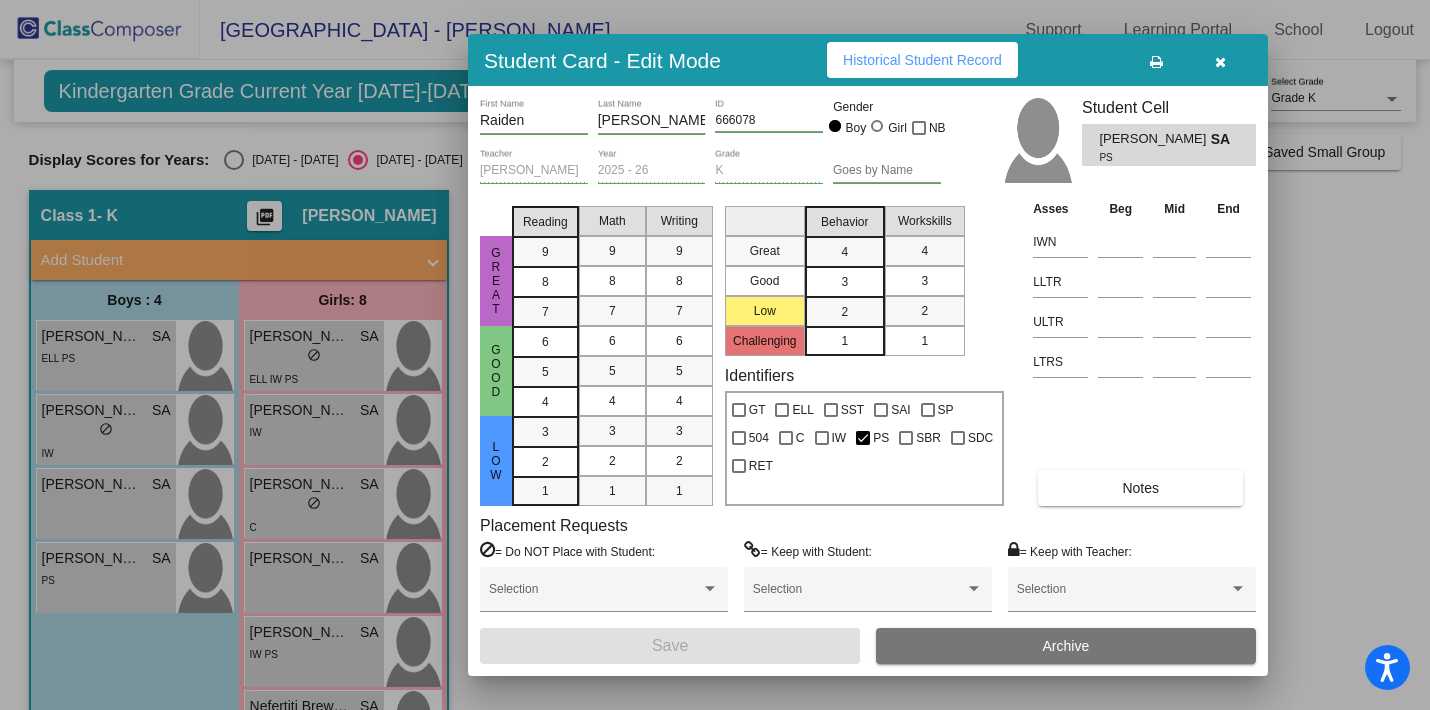 click at bounding box center (1220, 60) 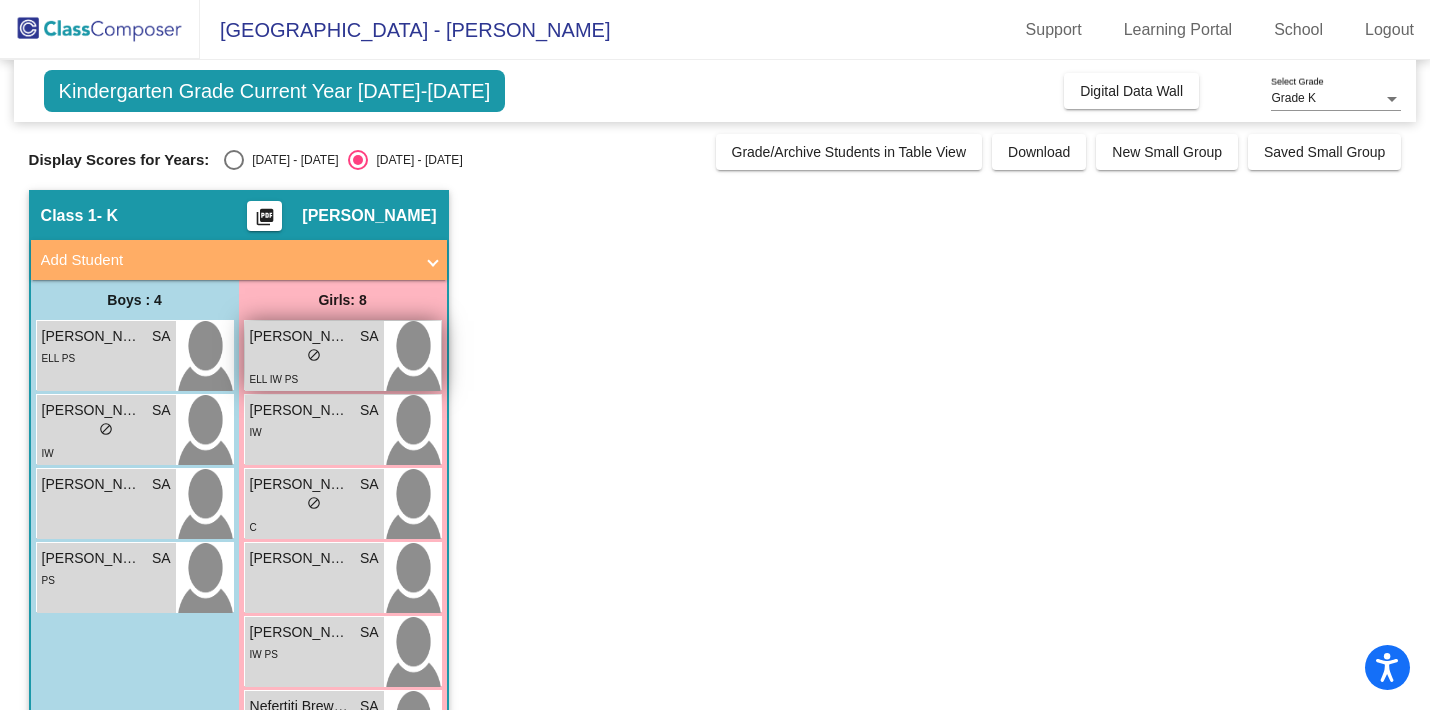 click on "[PERSON_NAME]" at bounding box center [300, 336] 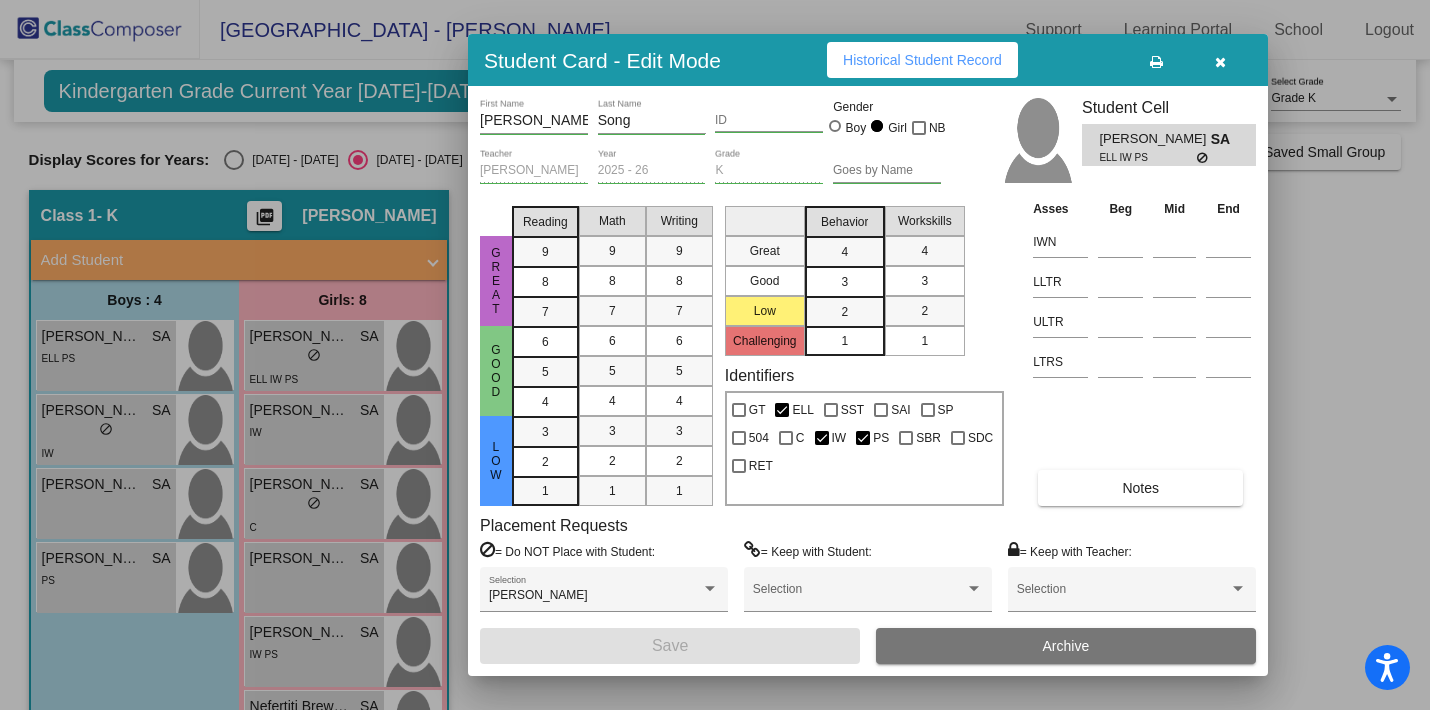 click on "Notes" at bounding box center (1140, 488) 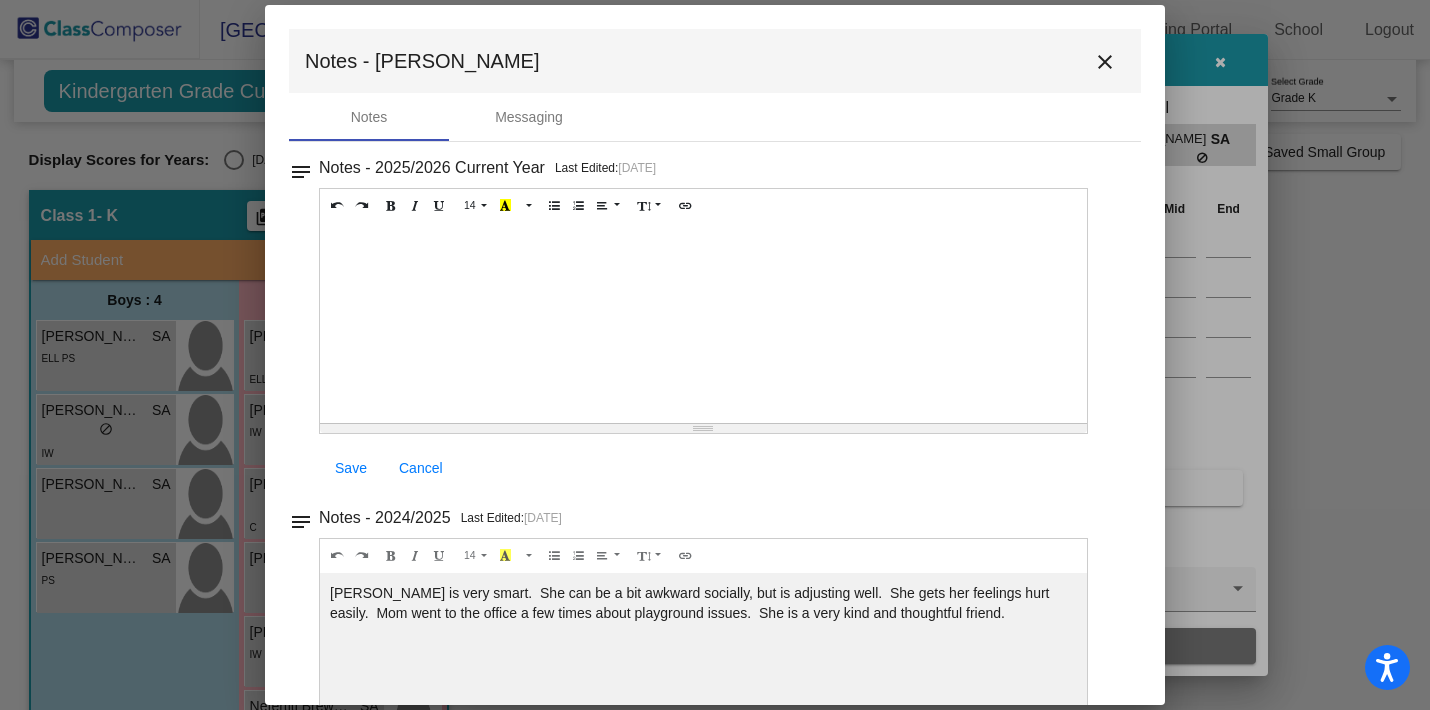 click on "close" at bounding box center (1105, 62) 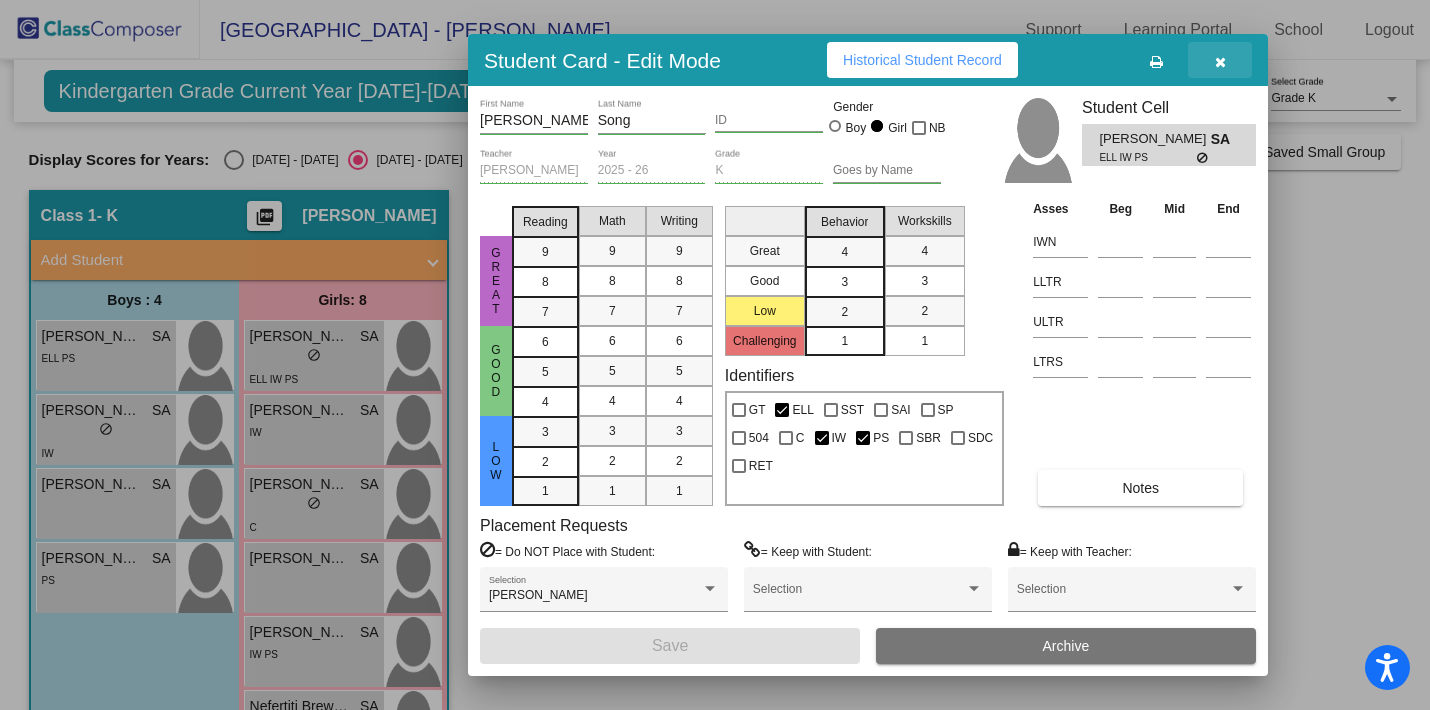 click at bounding box center [1220, 62] 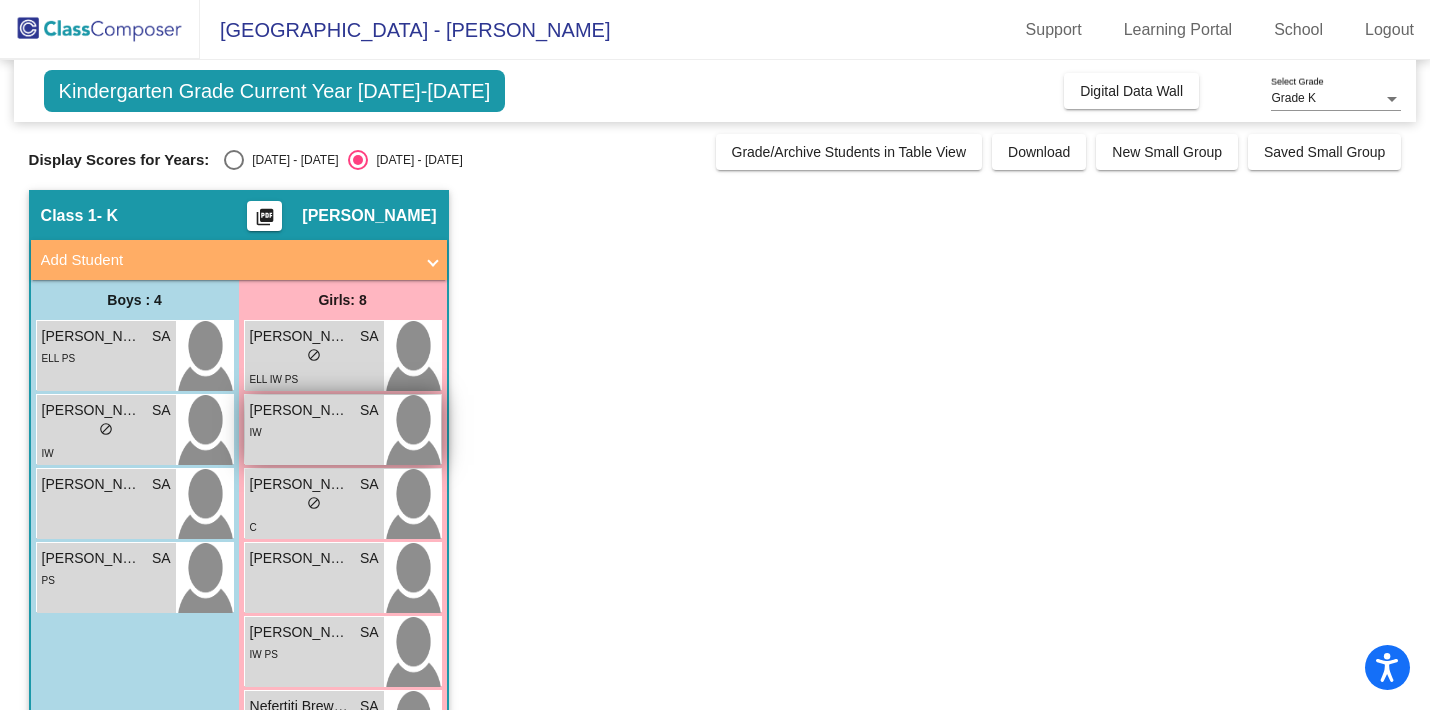 click on "[PERSON_NAME]" at bounding box center [300, 410] 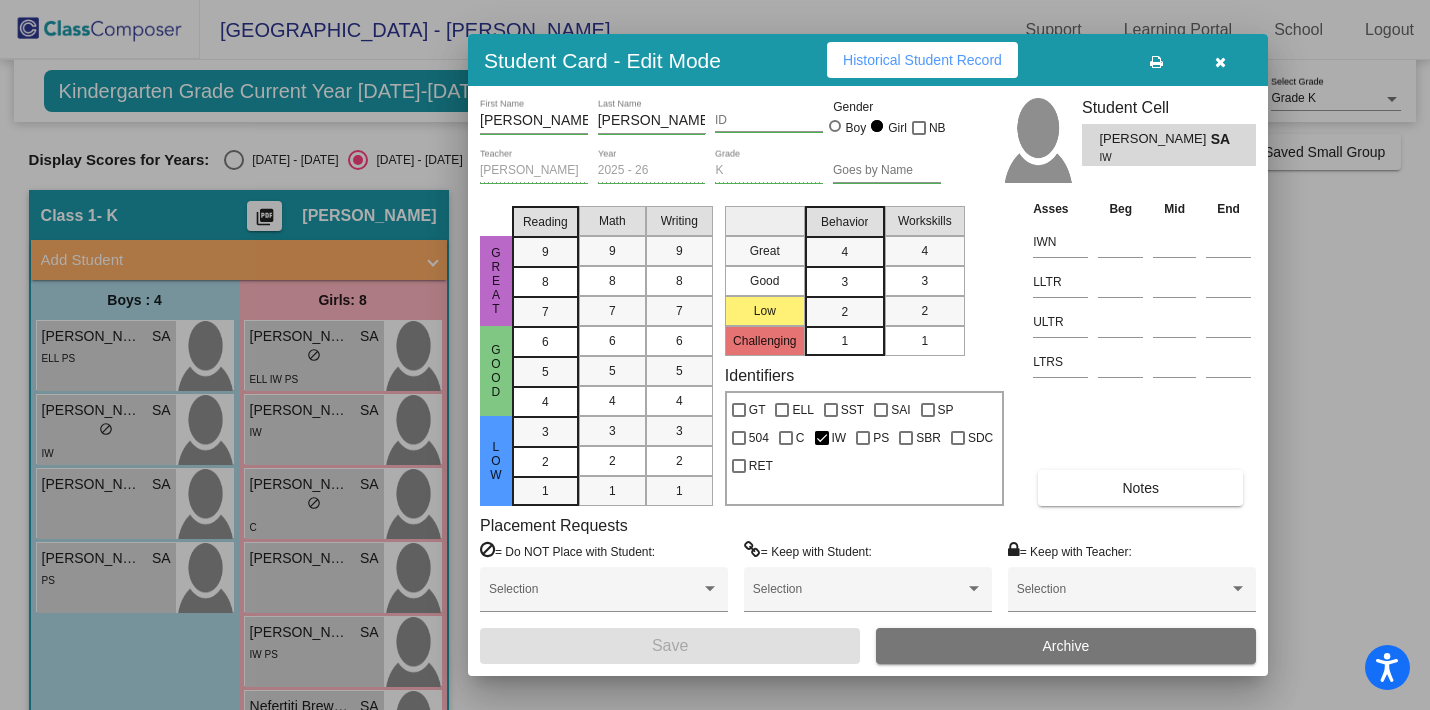 click on "Notes" at bounding box center [1140, 488] 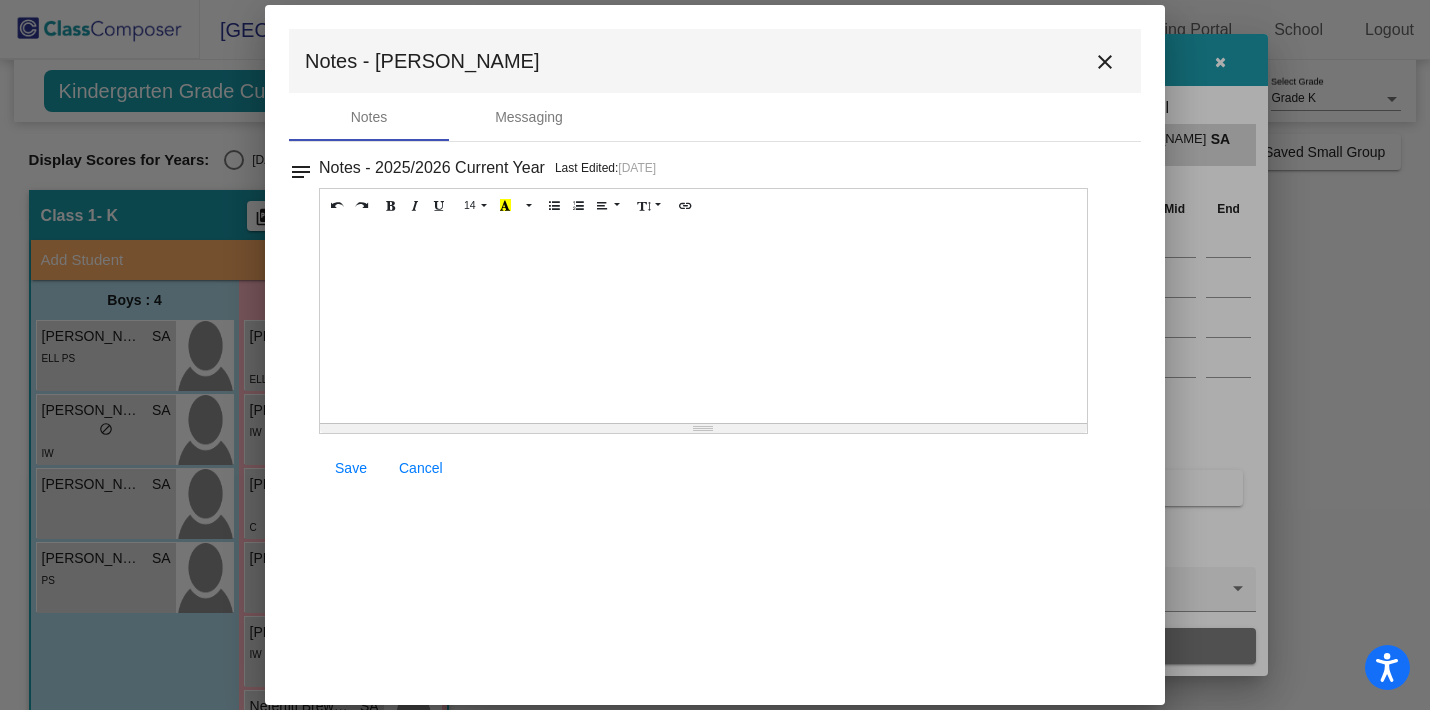 scroll, scrollTop: 0, scrollLeft: 0, axis: both 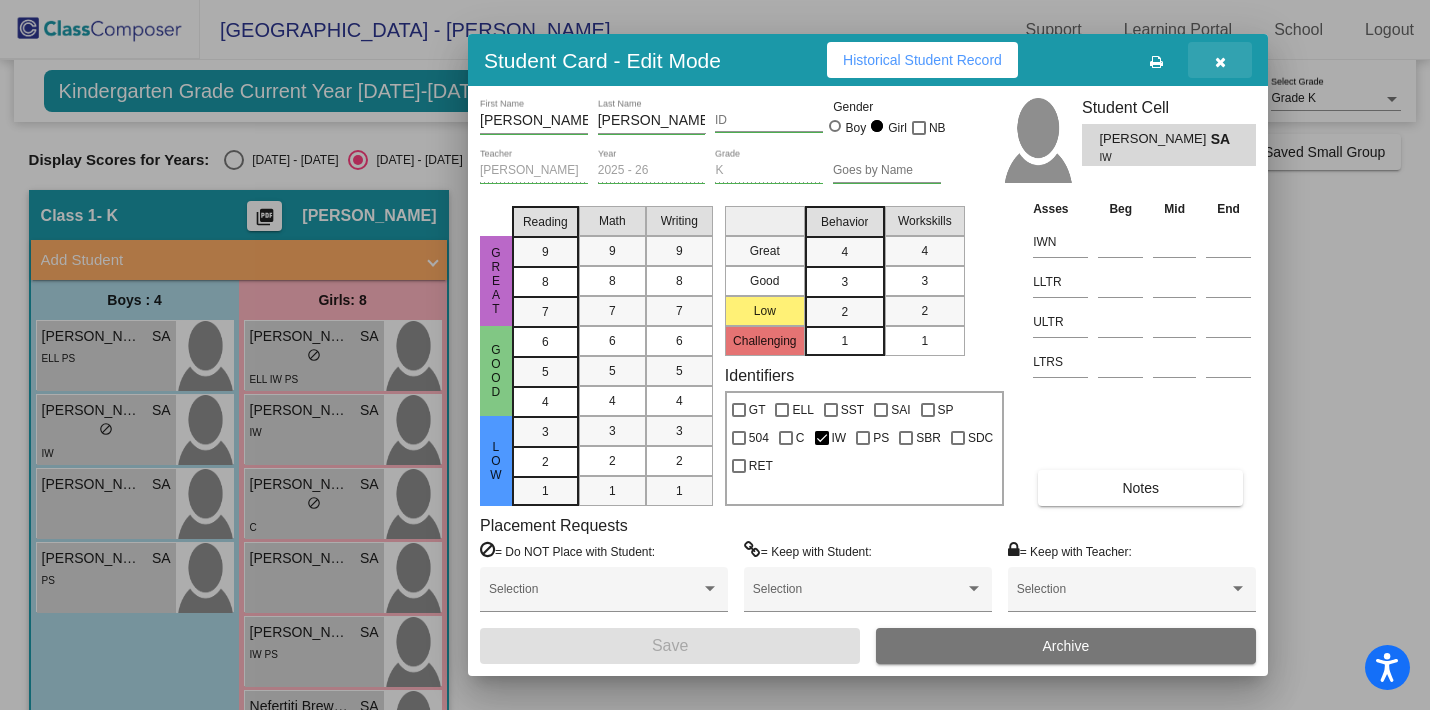 click at bounding box center (1220, 62) 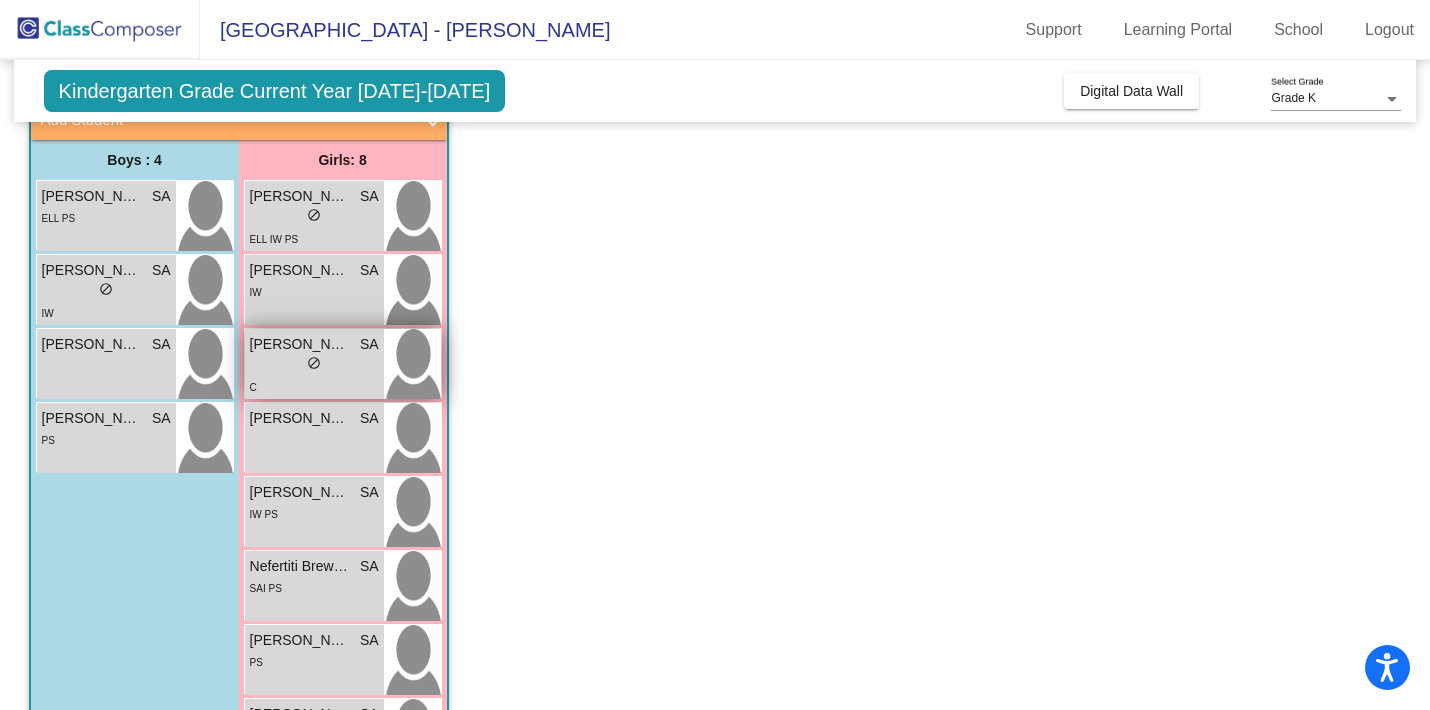 scroll, scrollTop: 132, scrollLeft: 0, axis: vertical 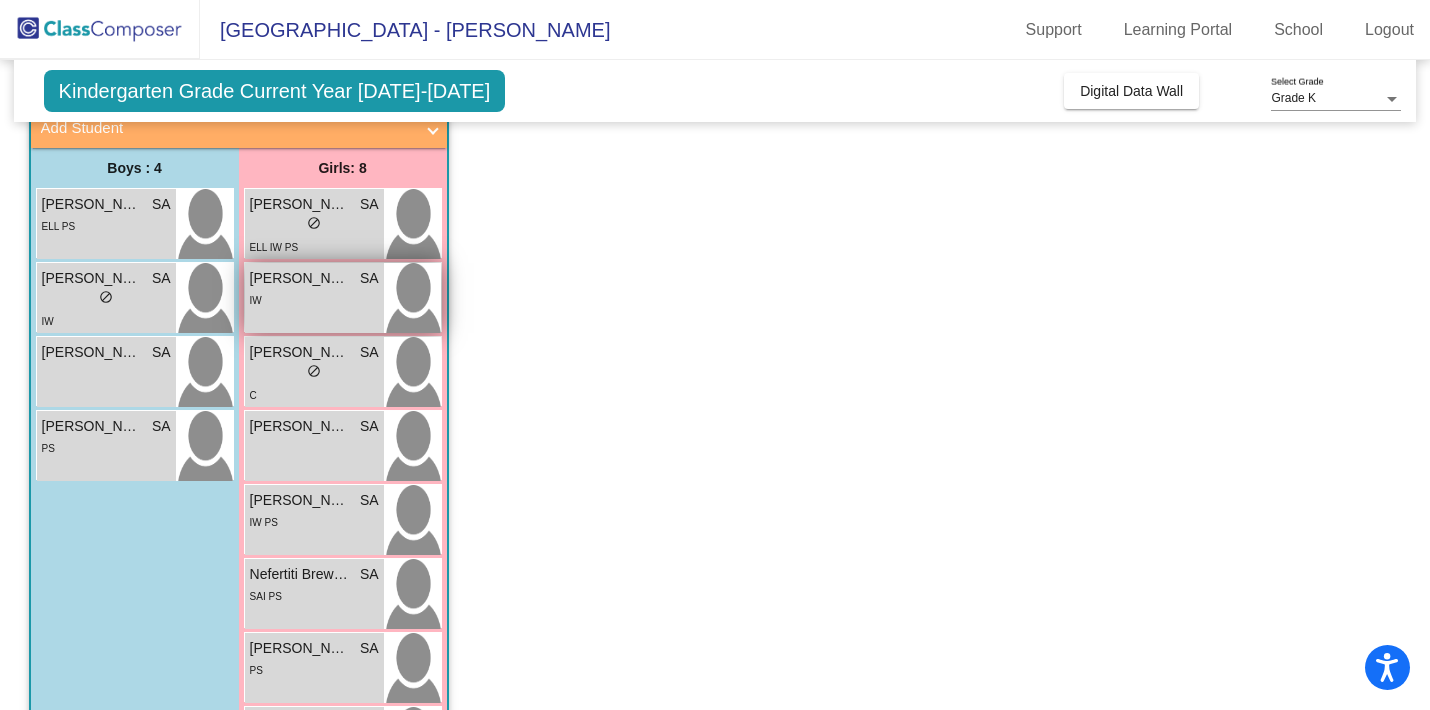 click on "[PERSON_NAME]" at bounding box center [300, 278] 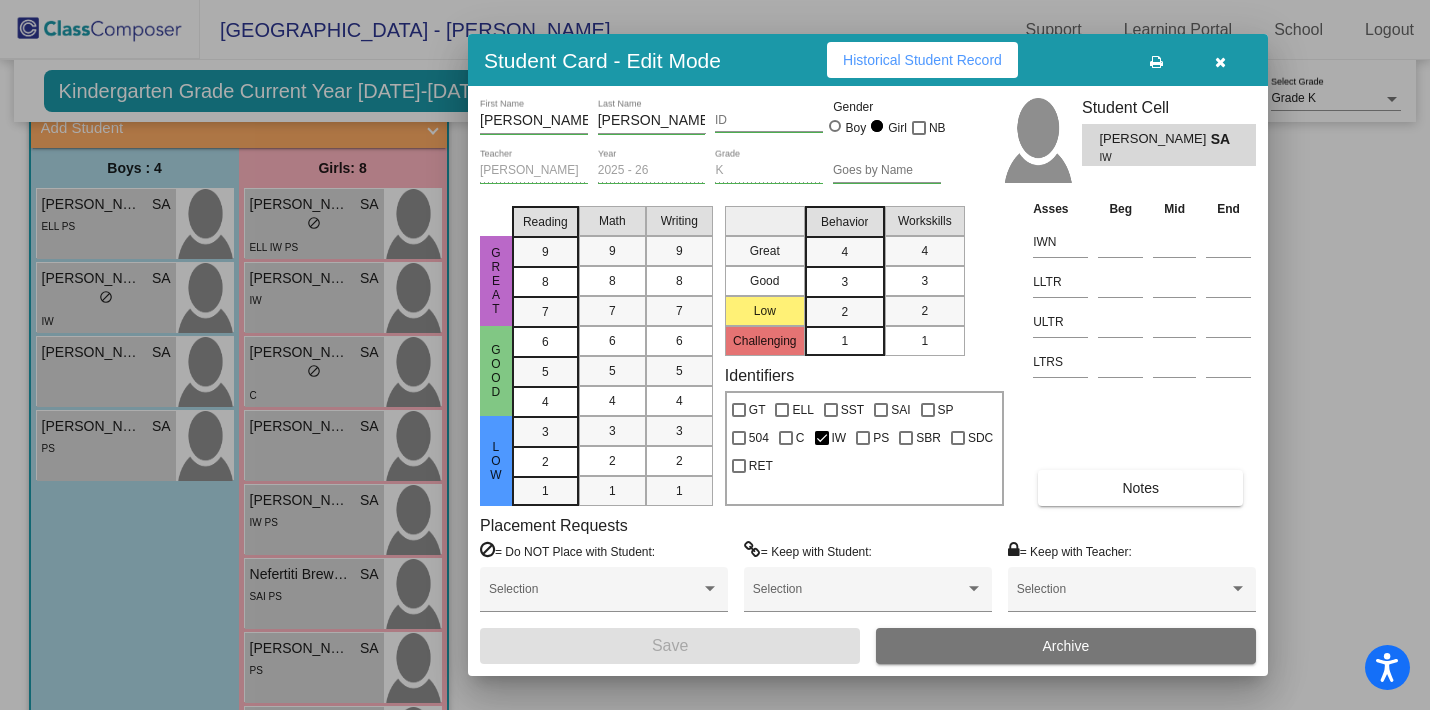 click on "Notes" at bounding box center (1140, 488) 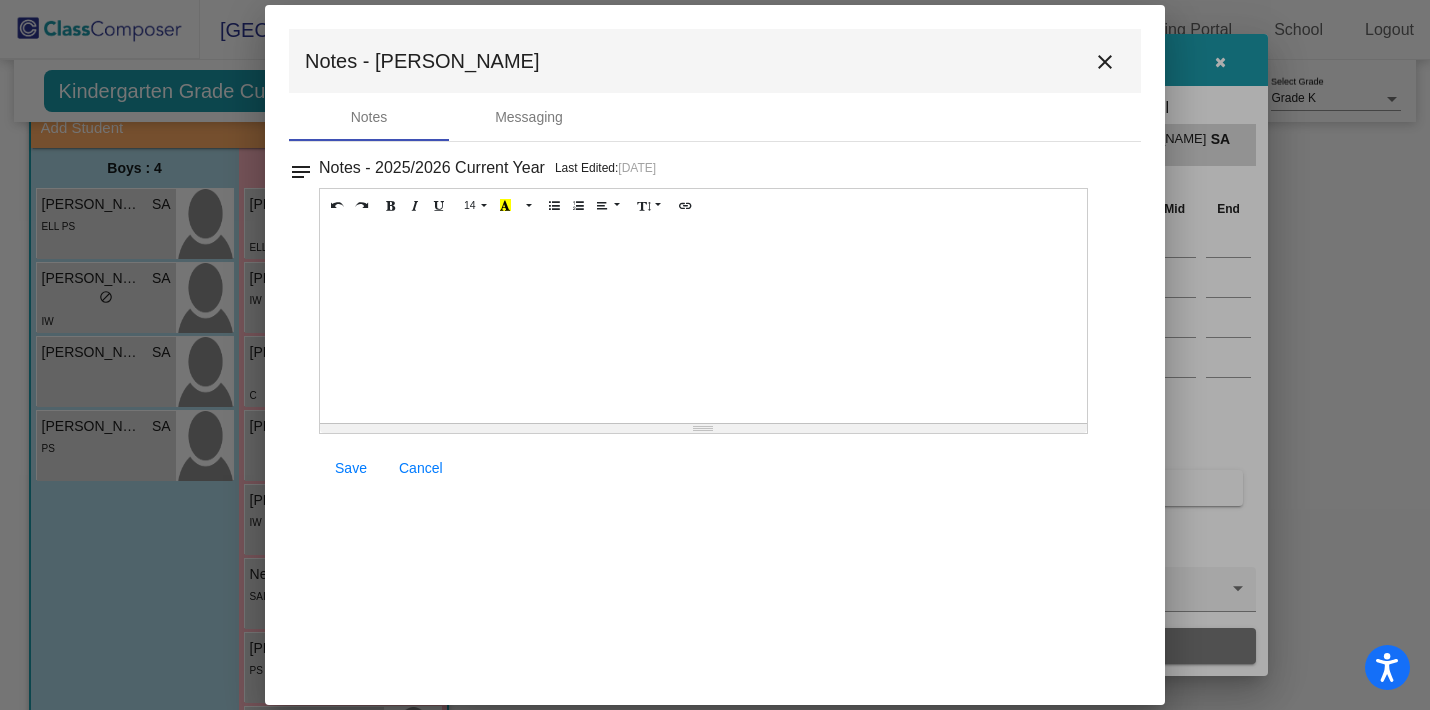 click on "close" at bounding box center (1105, 62) 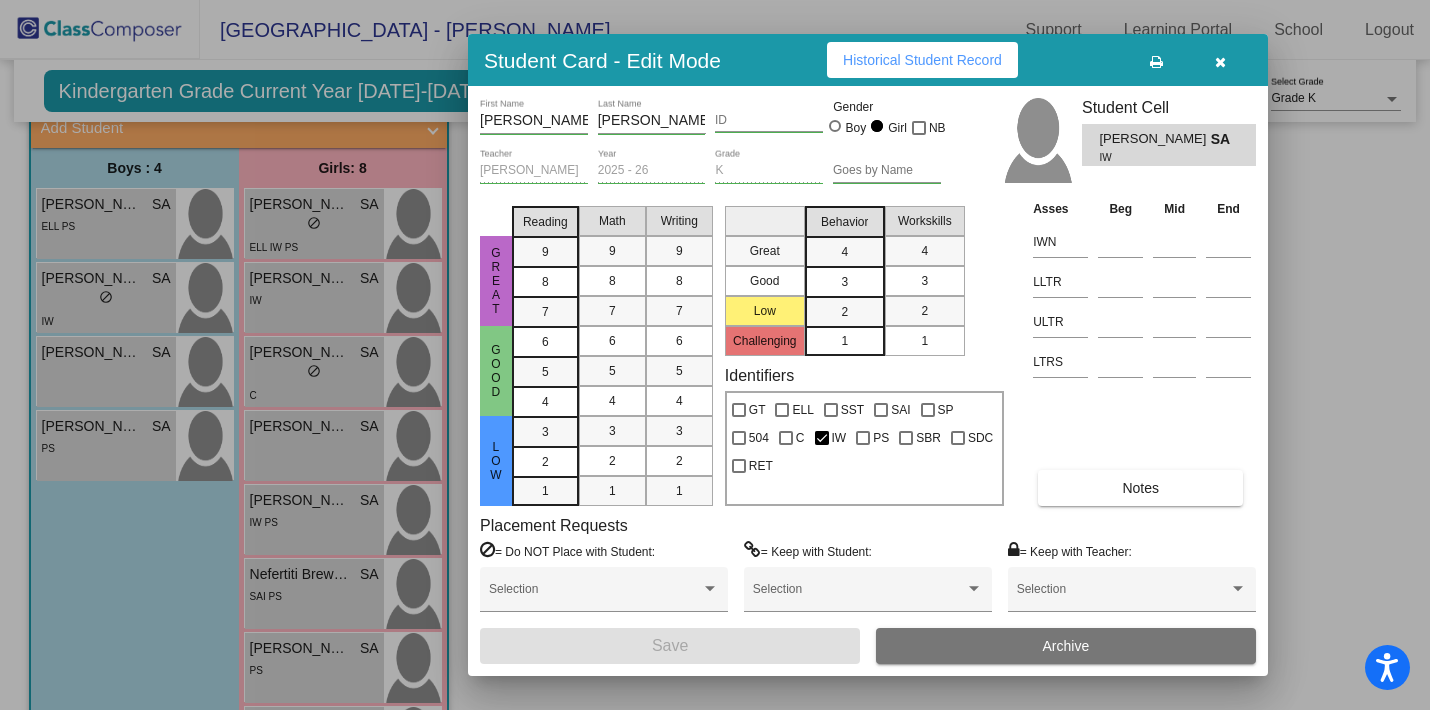 click at bounding box center [1220, 62] 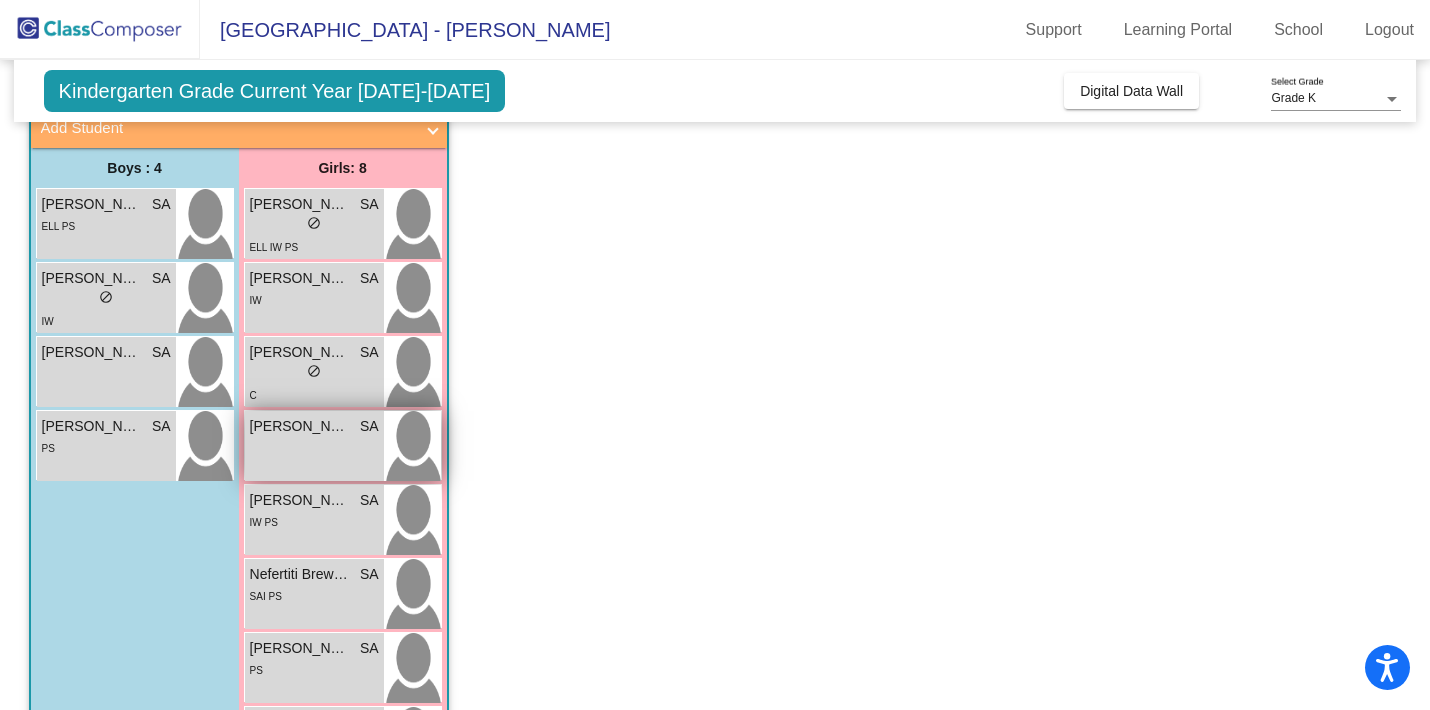 click on "[PERSON_NAME]" at bounding box center [300, 426] 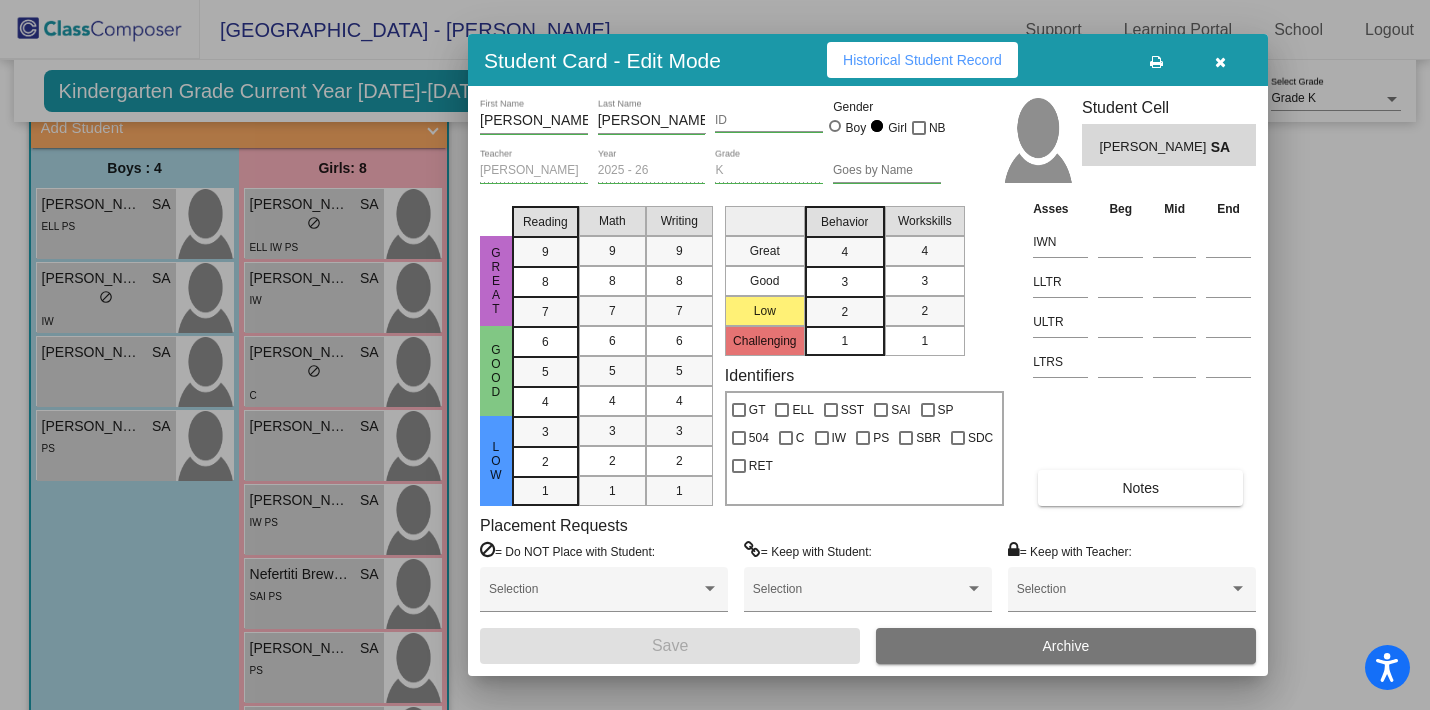click on "Notes" at bounding box center [1140, 488] 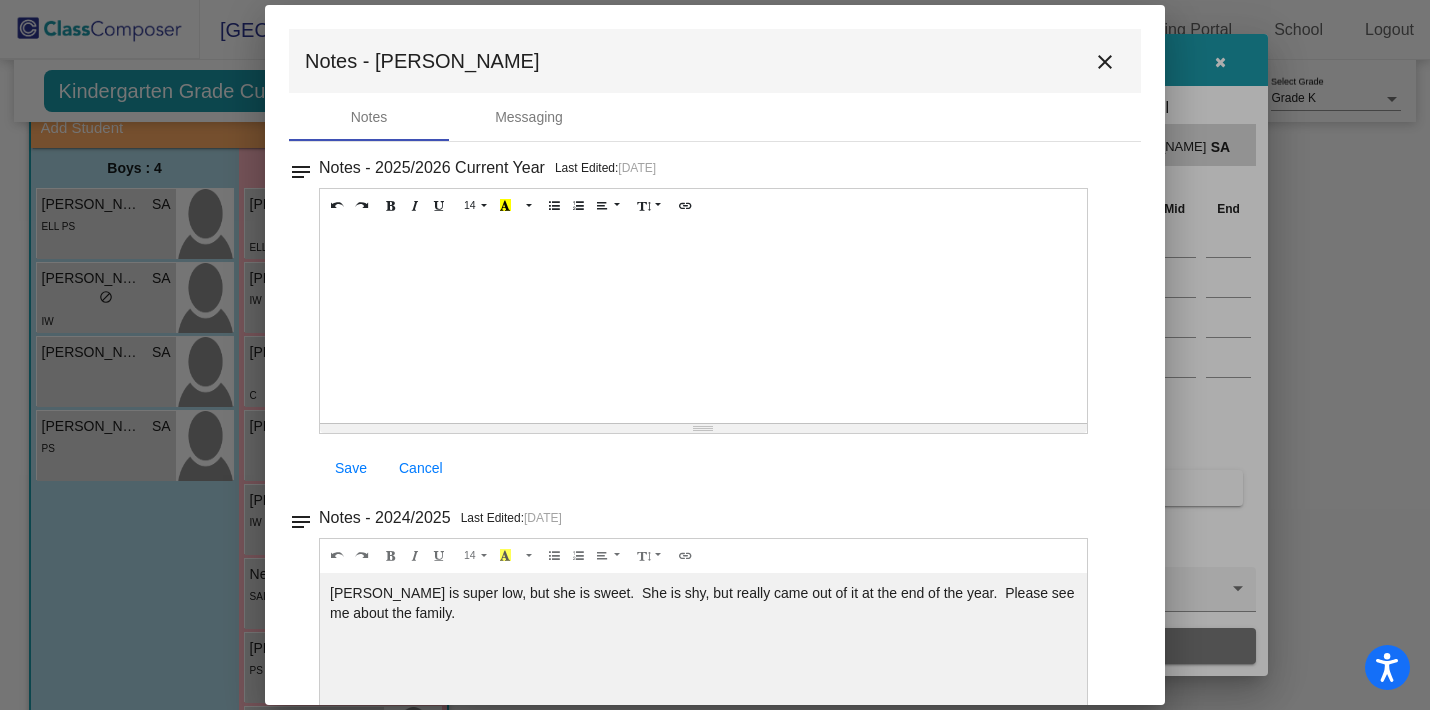 scroll, scrollTop: 104, scrollLeft: 0, axis: vertical 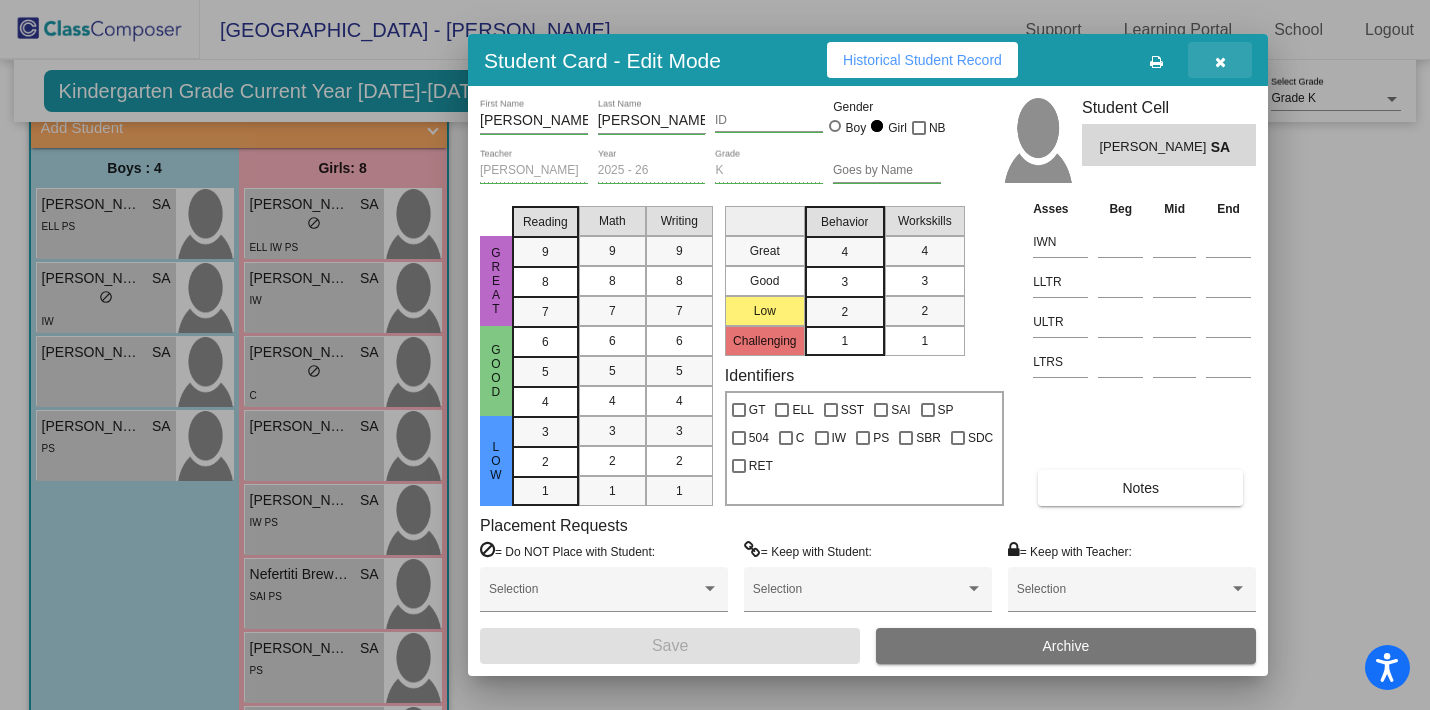 click at bounding box center (1220, 62) 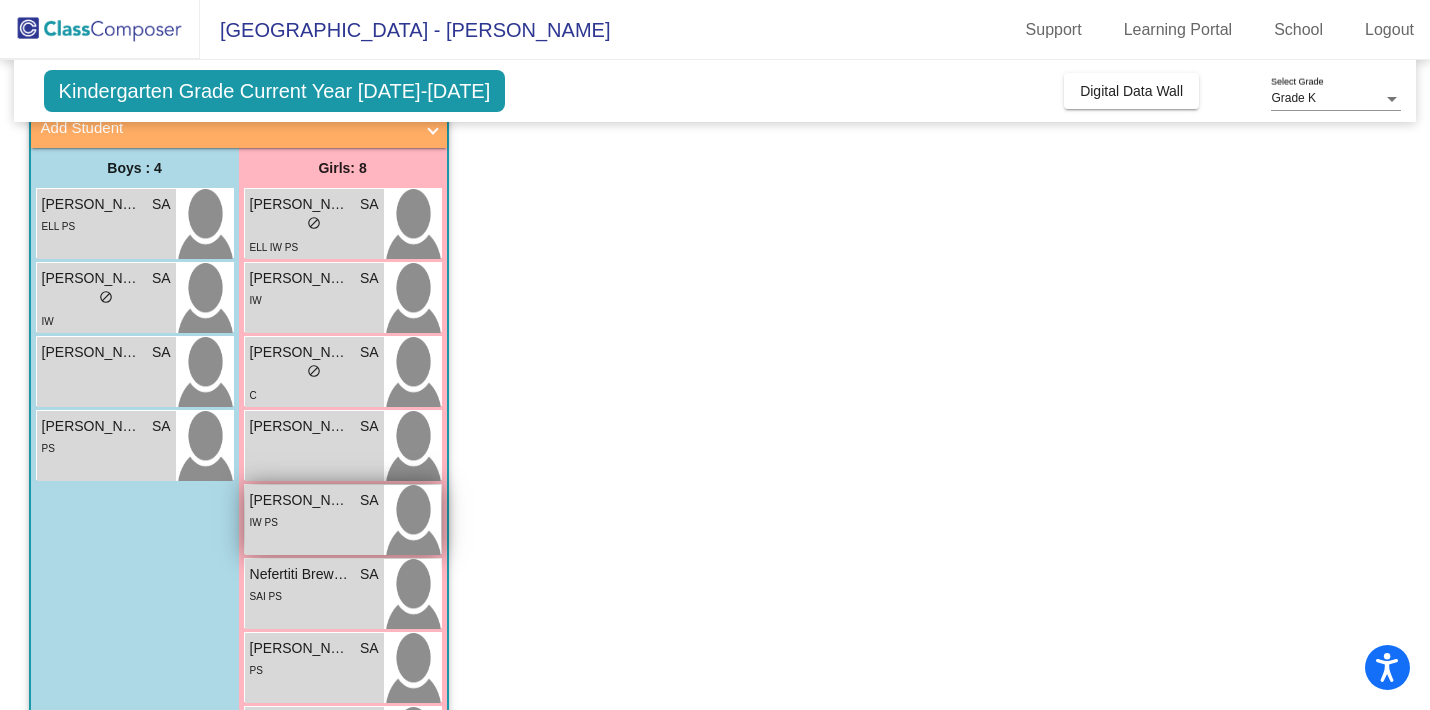 click on "IW PS" at bounding box center [314, 521] 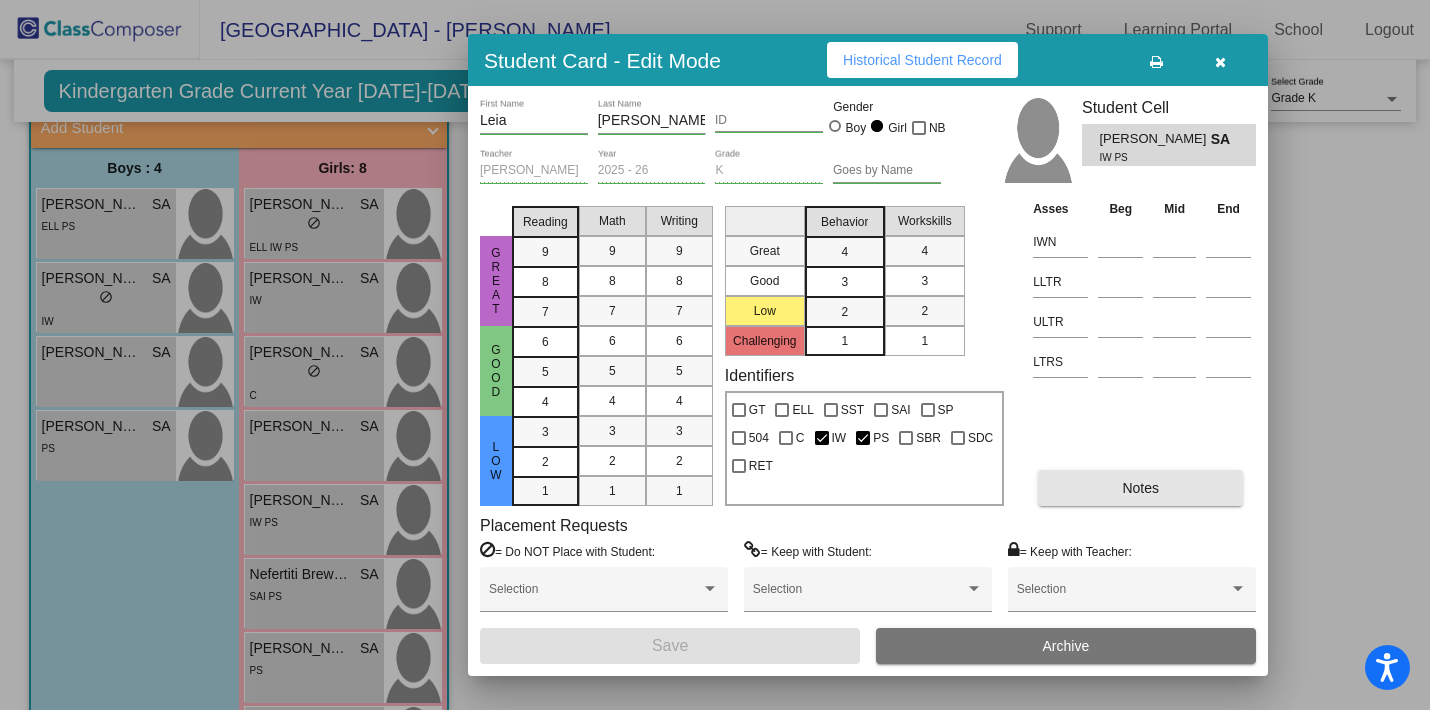 click on "Notes" at bounding box center (1140, 488) 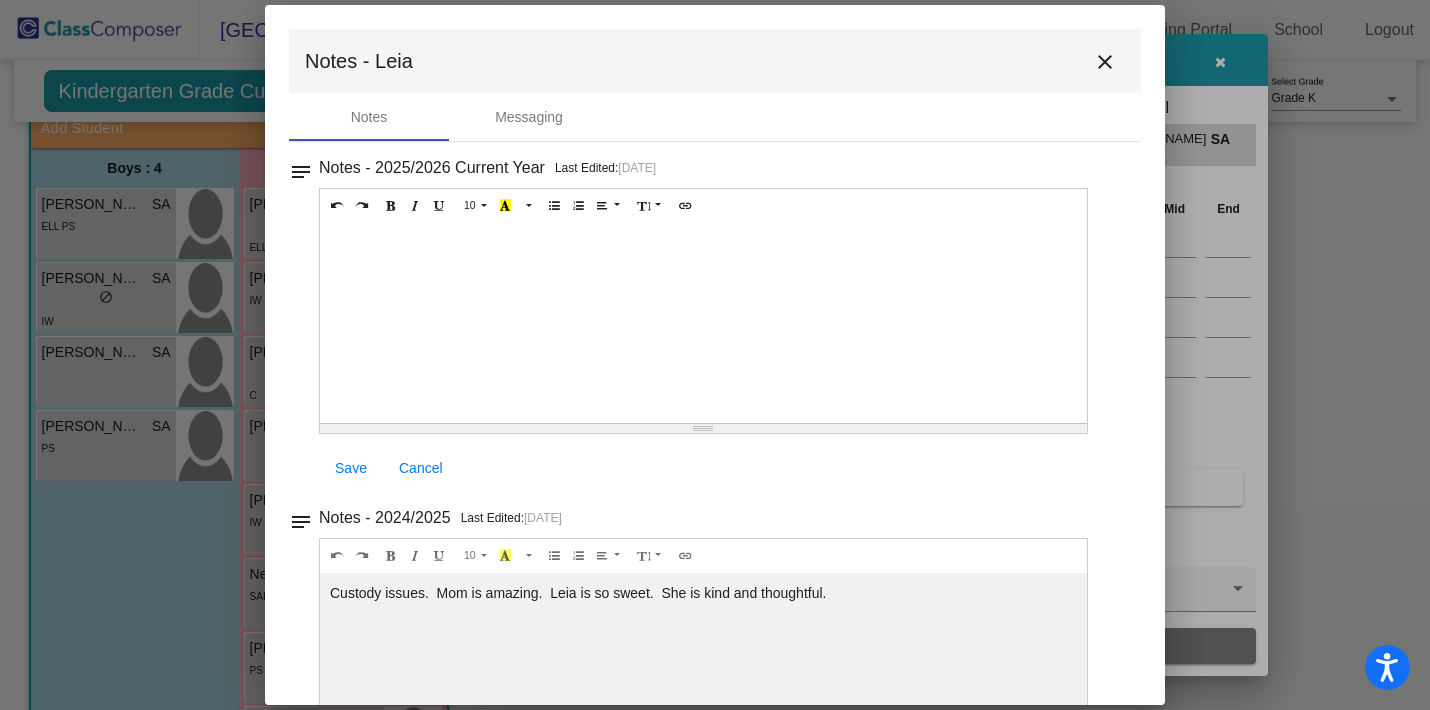click on "close" at bounding box center (1105, 62) 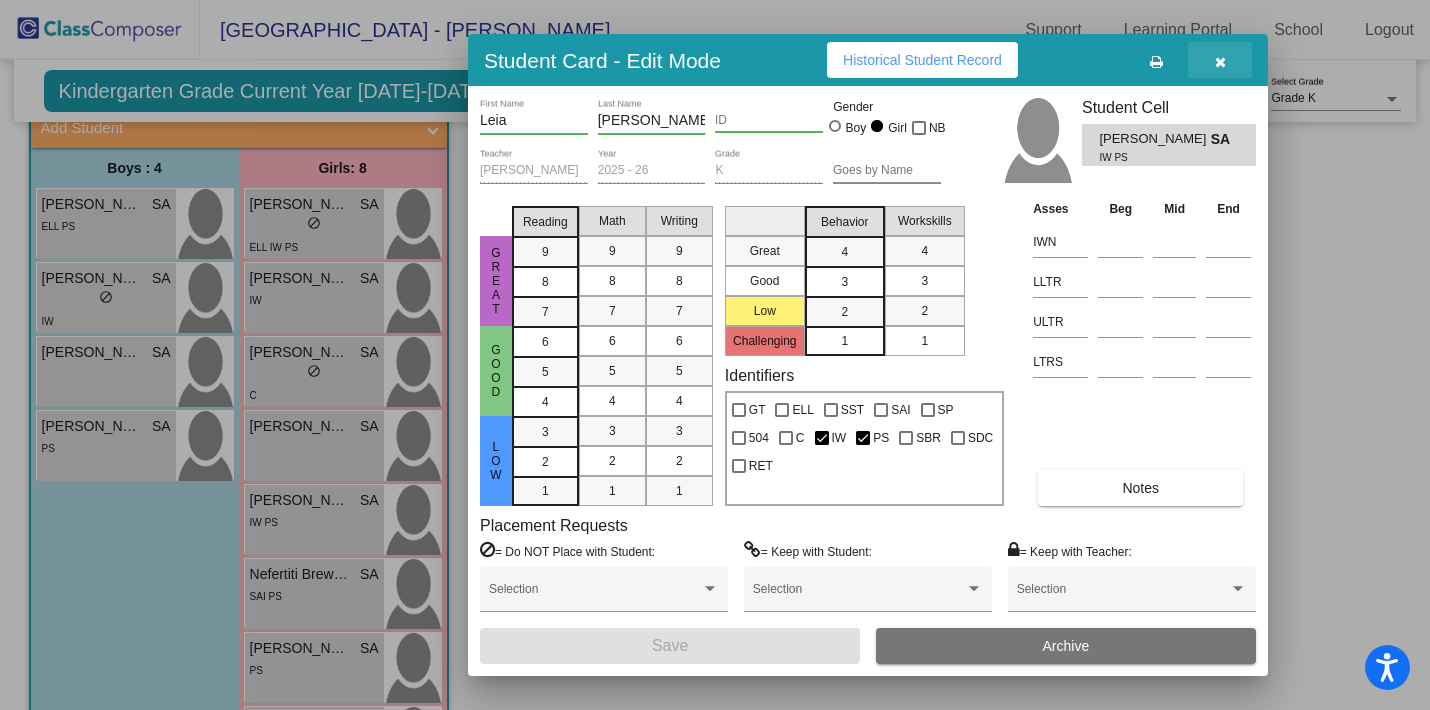 click at bounding box center (1220, 62) 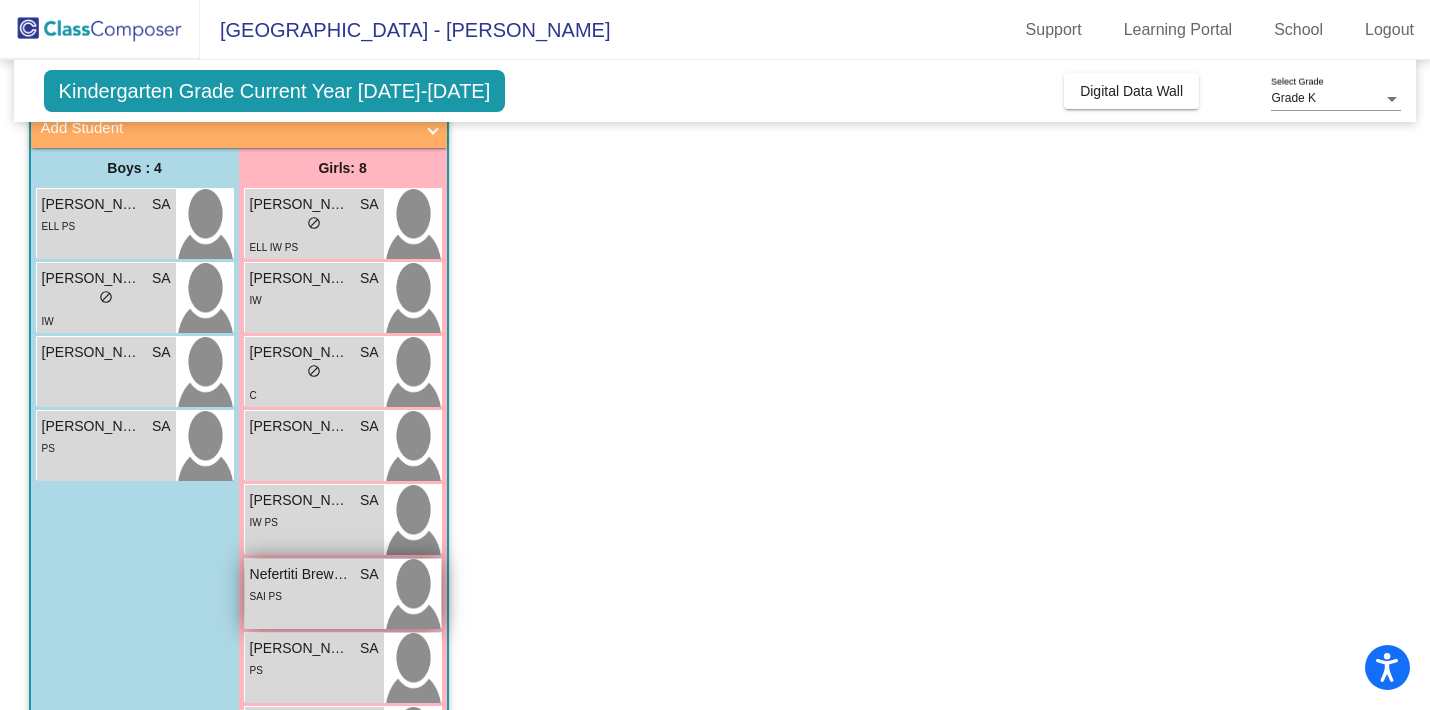 click on "SAI PS" at bounding box center [314, 595] 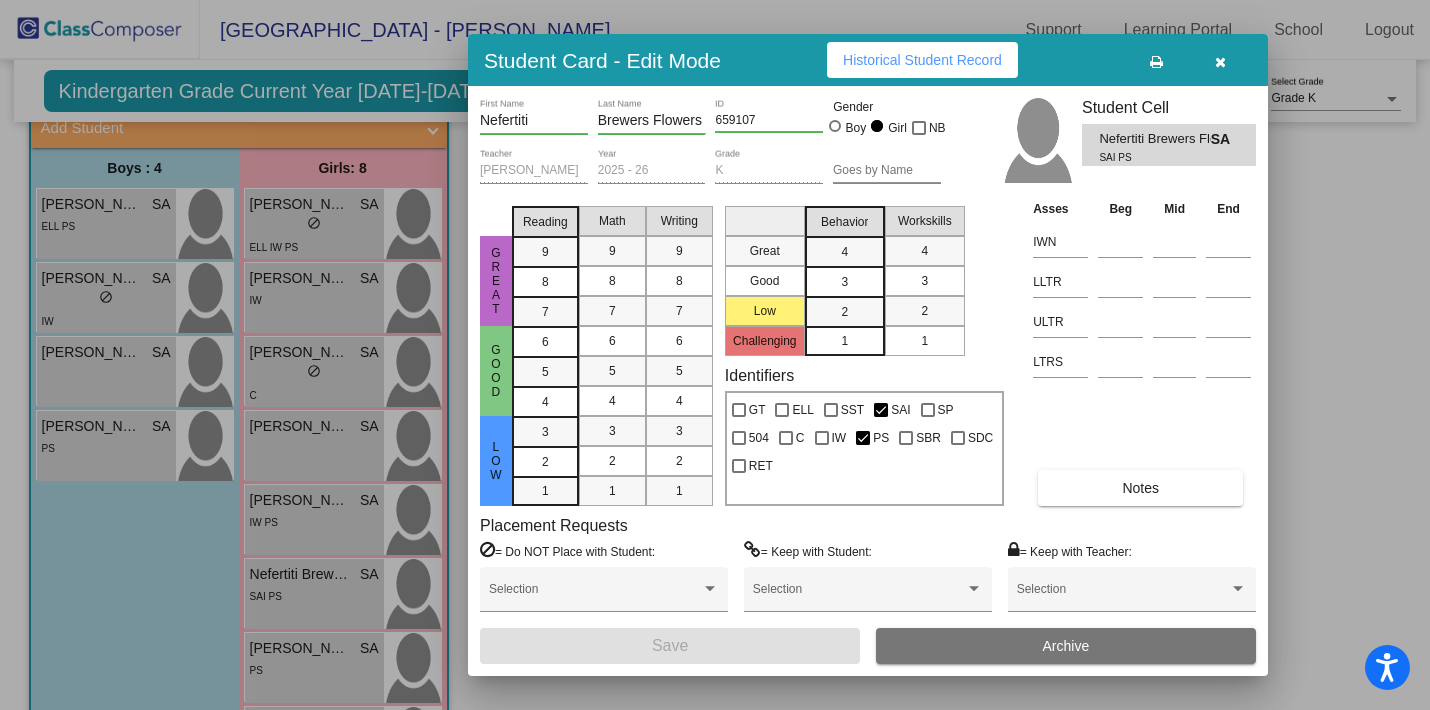 click on "Notes" at bounding box center [1140, 488] 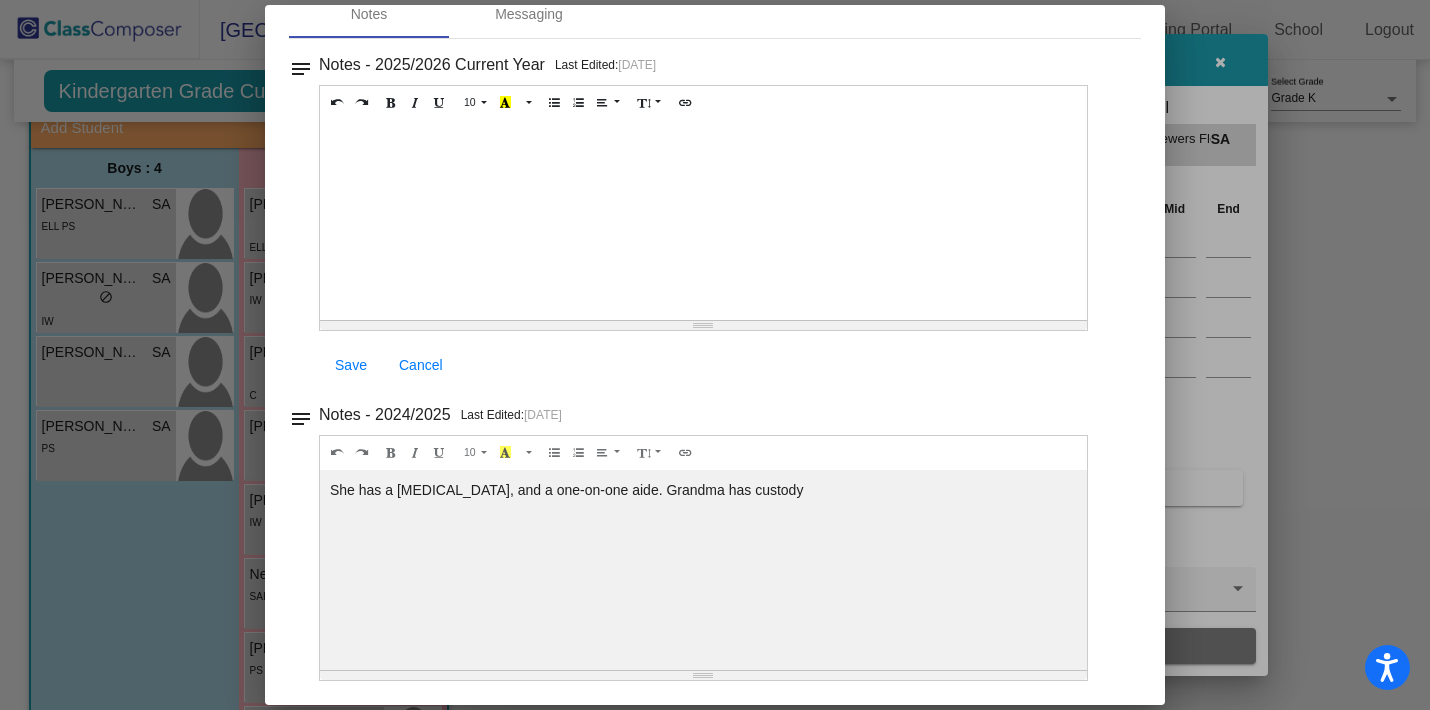 scroll, scrollTop: 0, scrollLeft: 0, axis: both 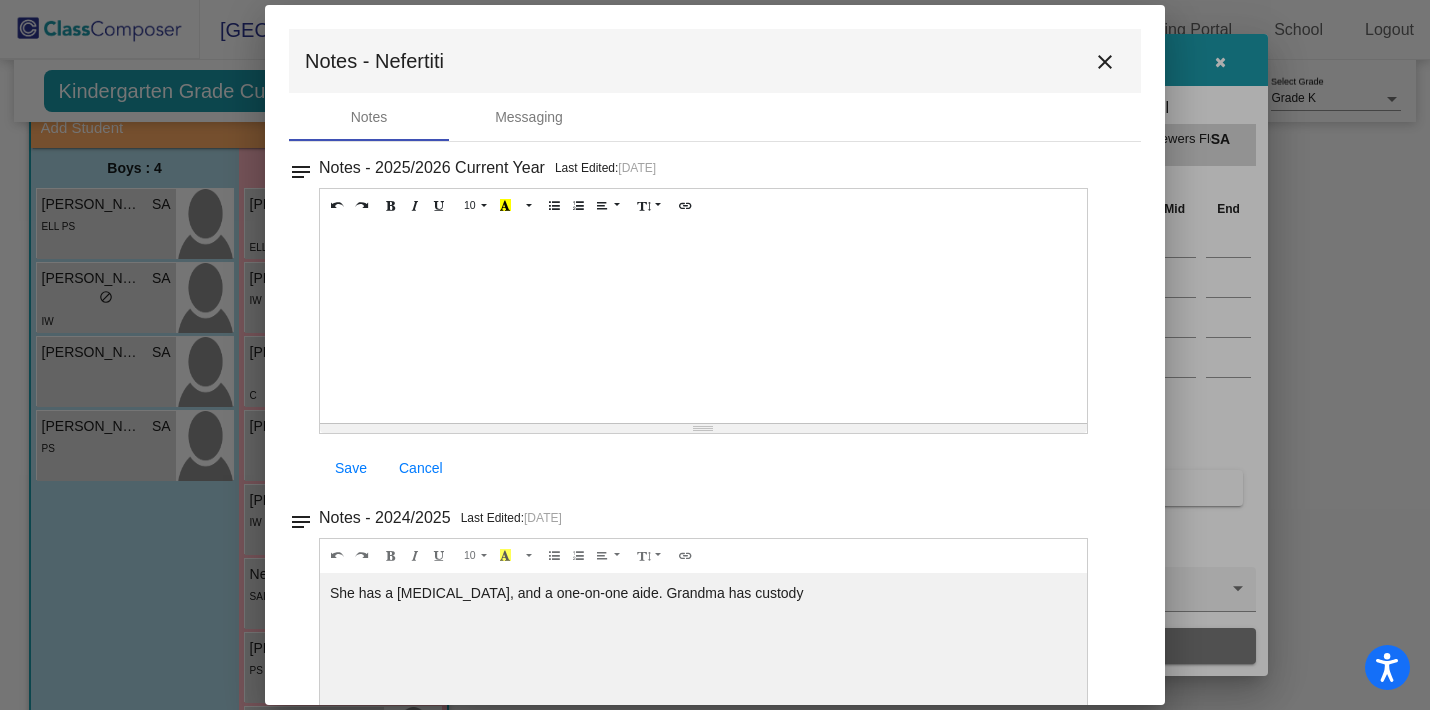 click on "close" at bounding box center [1105, 62] 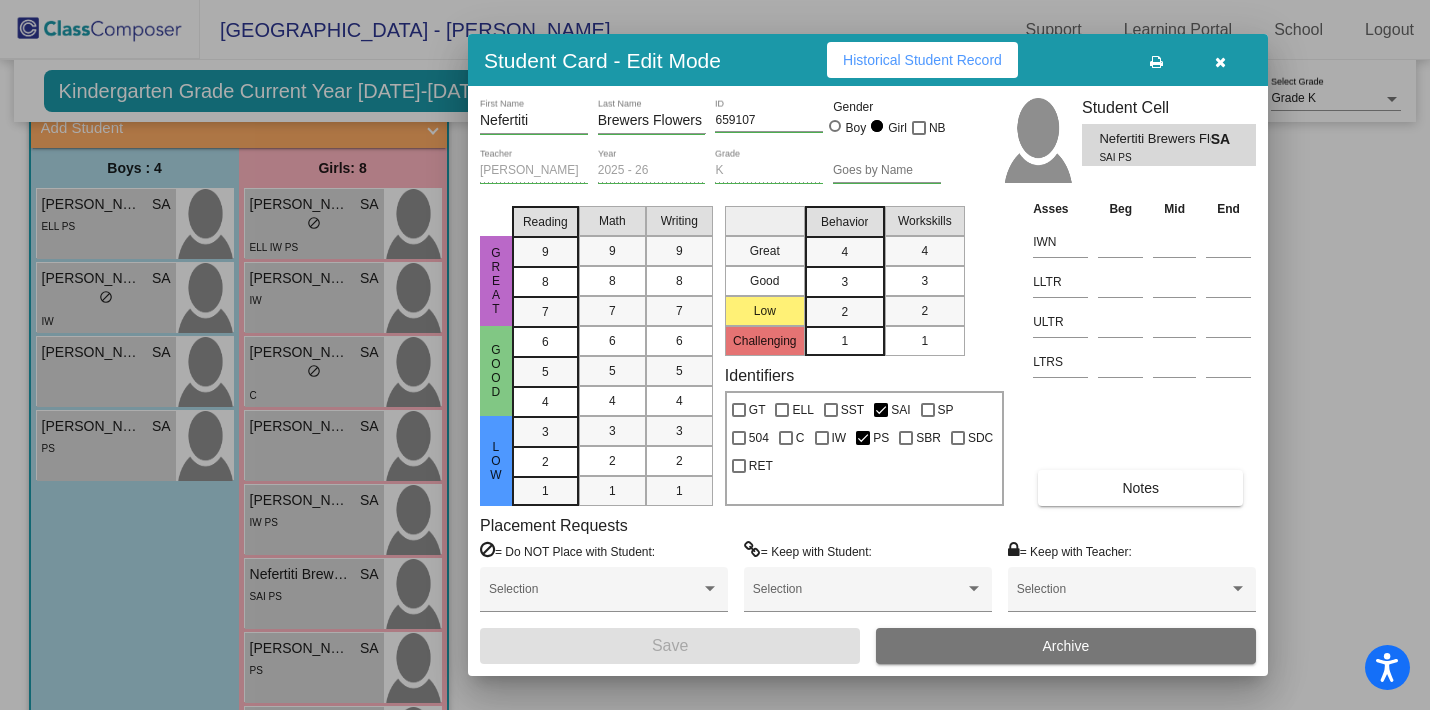 click at bounding box center (1220, 62) 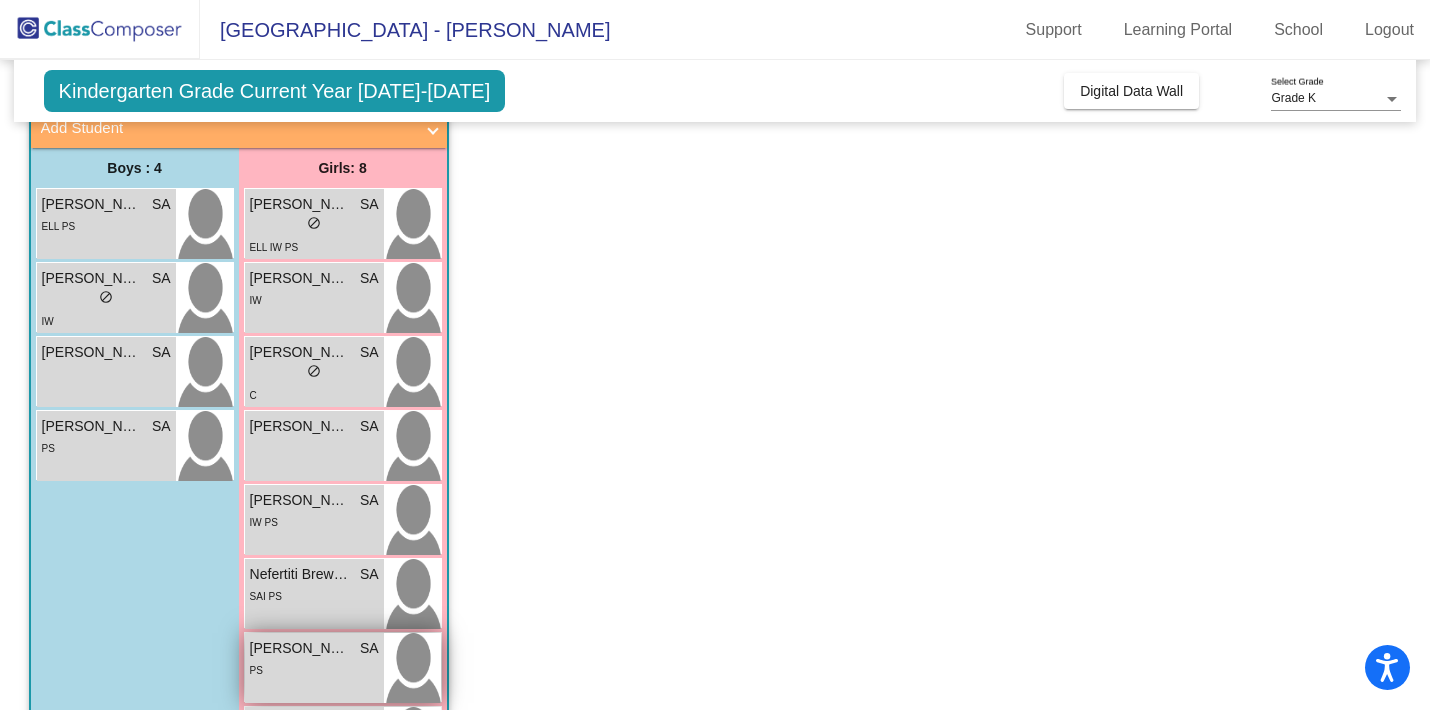 click on "[PERSON_NAME]'[PERSON_NAME]" at bounding box center [300, 648] 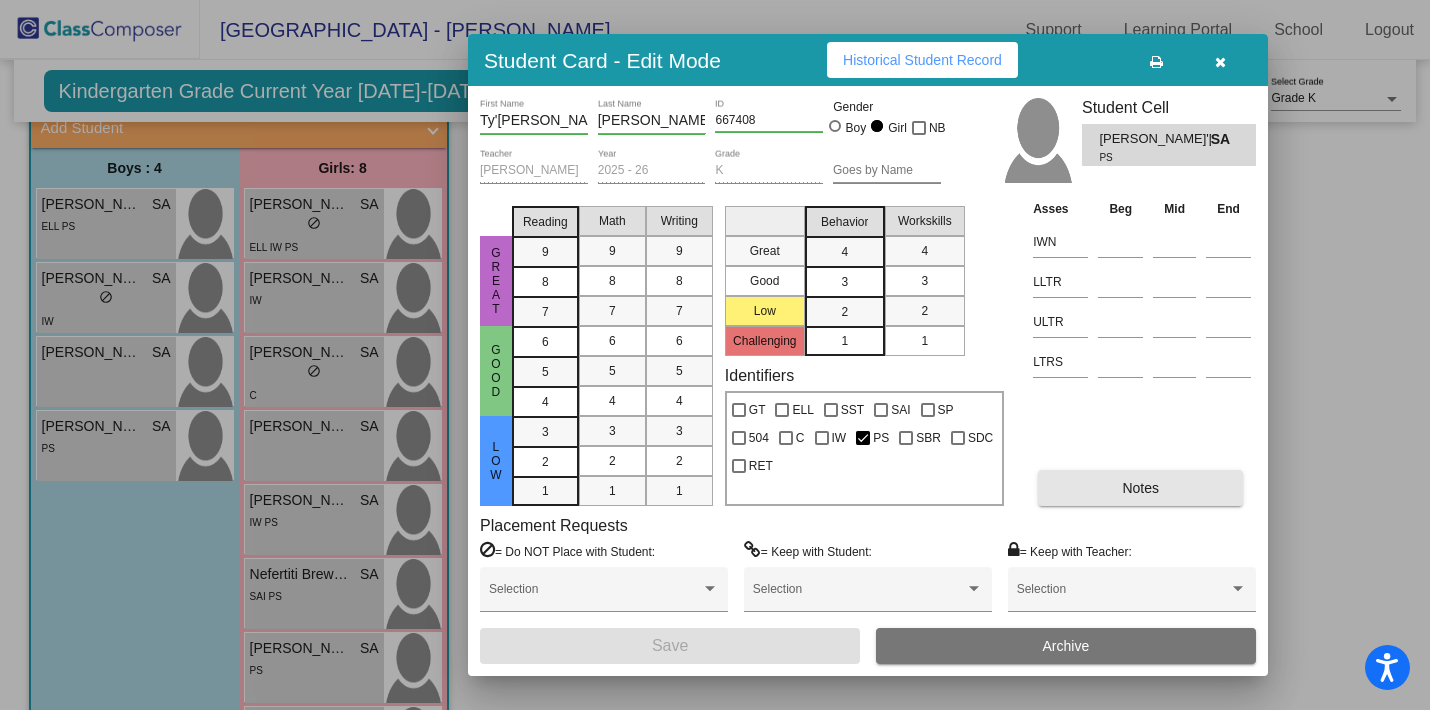 click on "Notes" at bounding box center (1140, 488) 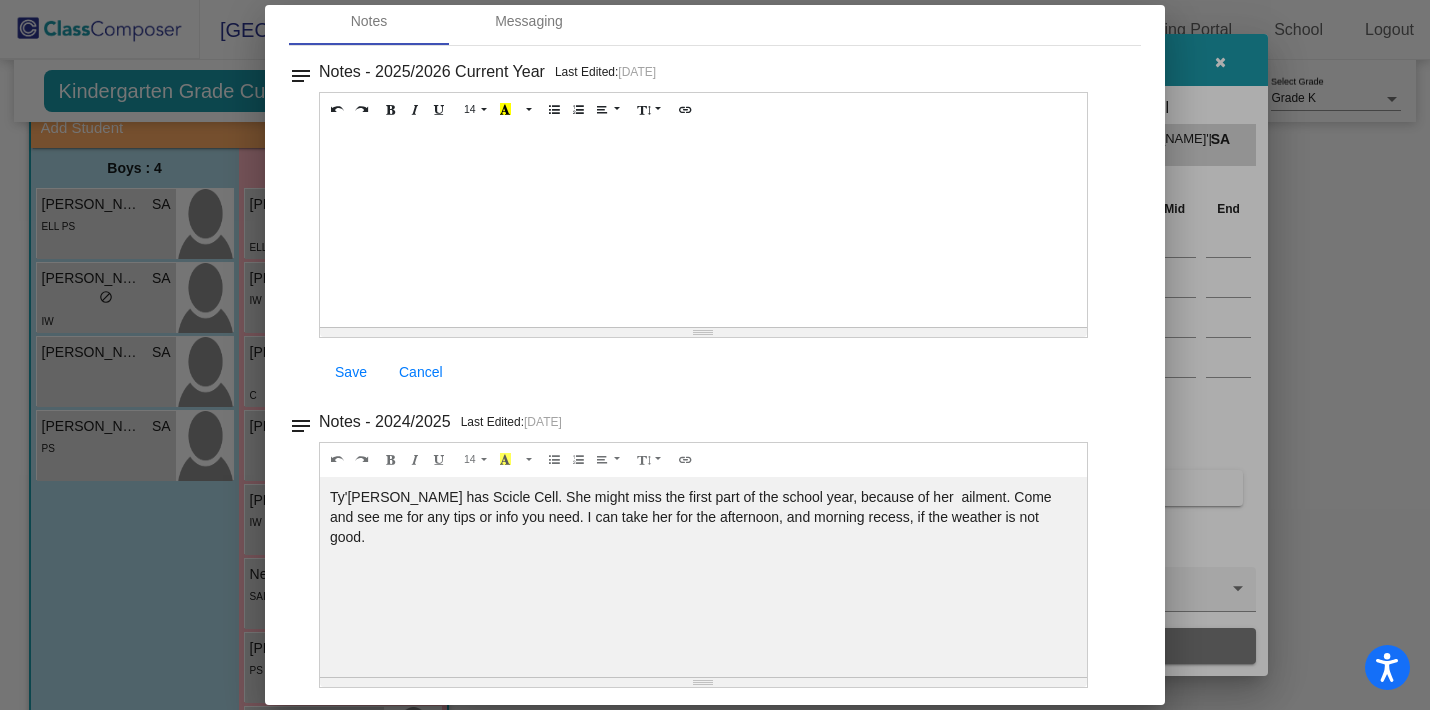 scroll, scrollTop: 104, scrollLeft: 0, axis: vertical 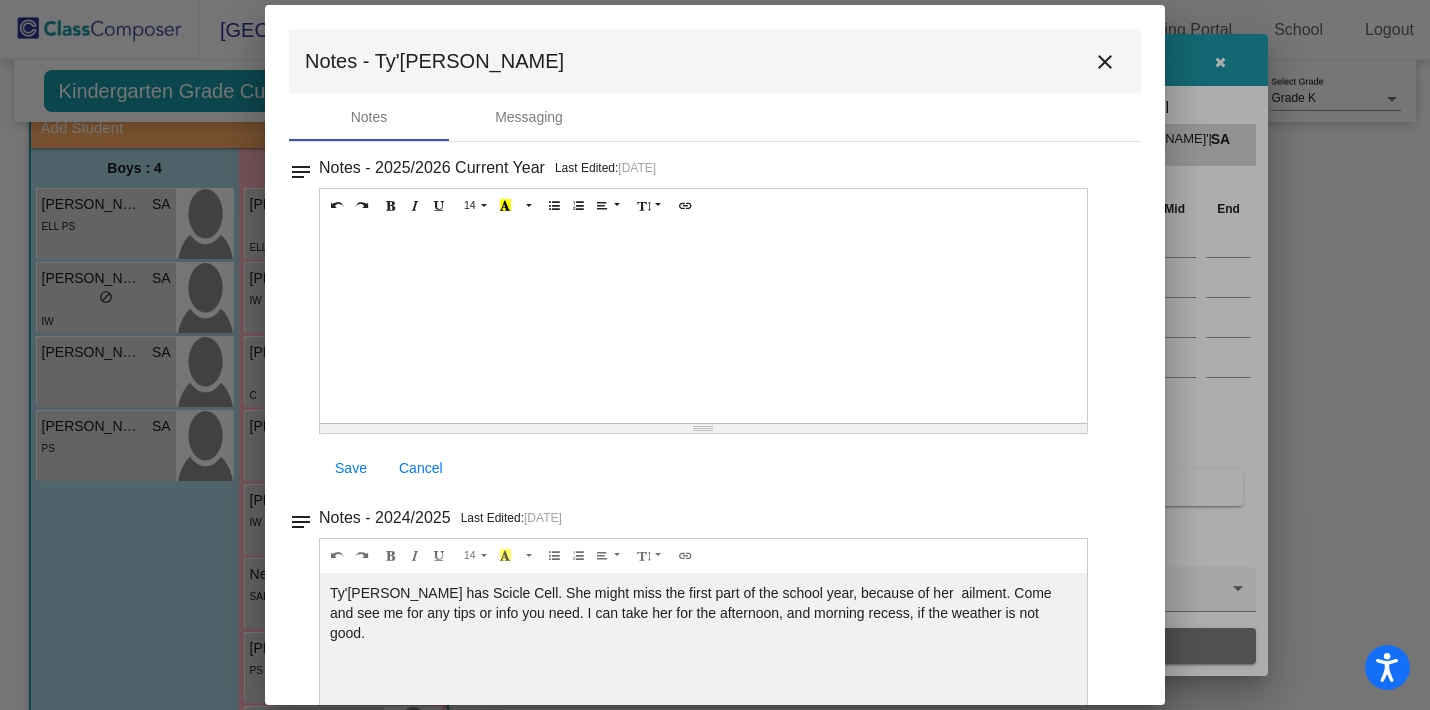 click on "close" at bounding box center (1105, 62) 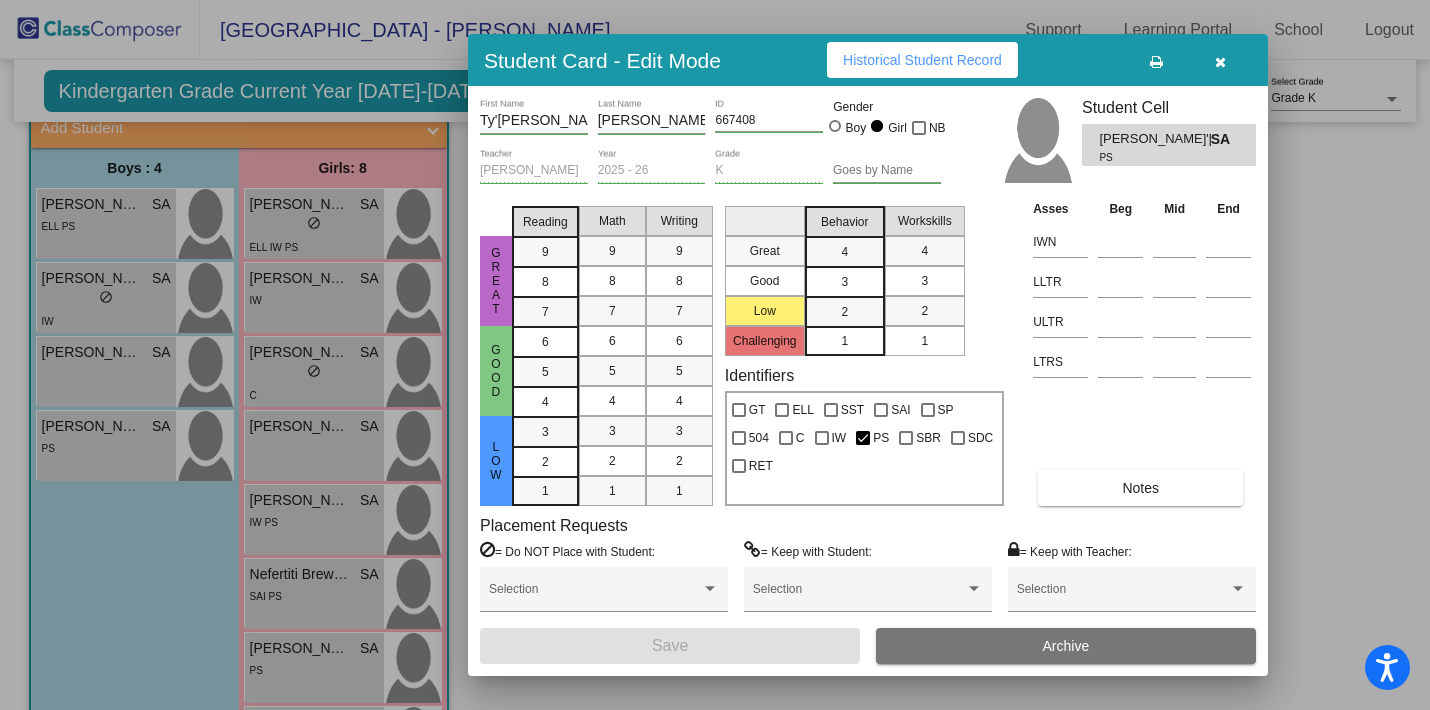 click at bounding box center [1220, 62] 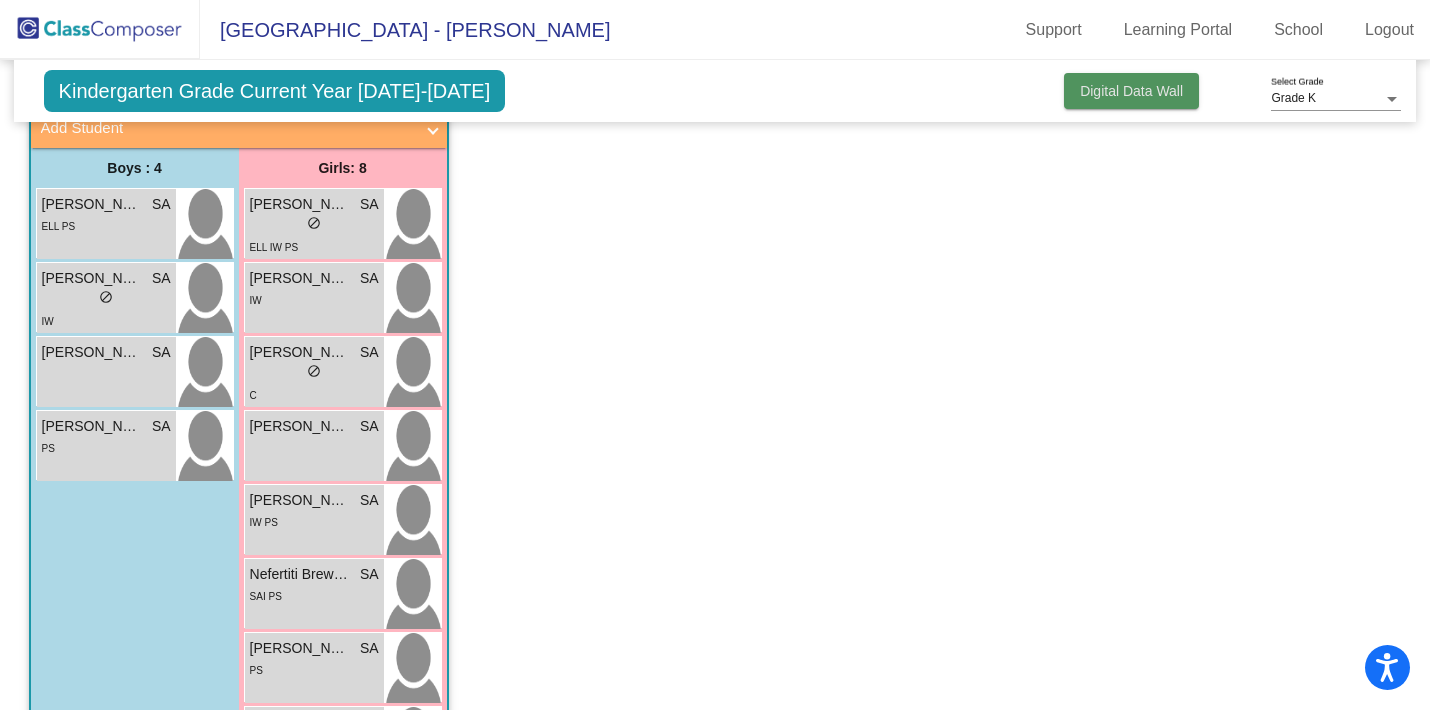 click on "Digital Data Wall" 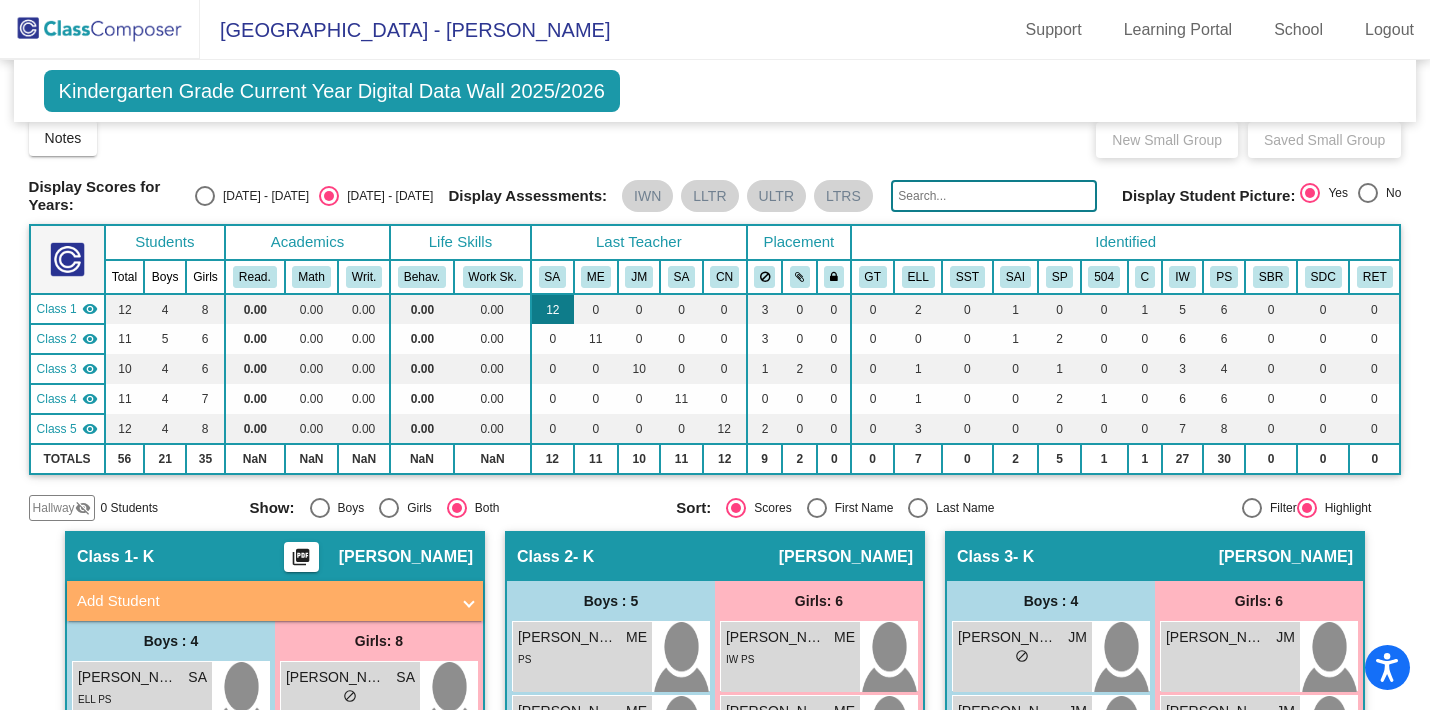 scroll, scrollTop: 15, scrollLeft: 0, axis: vertical 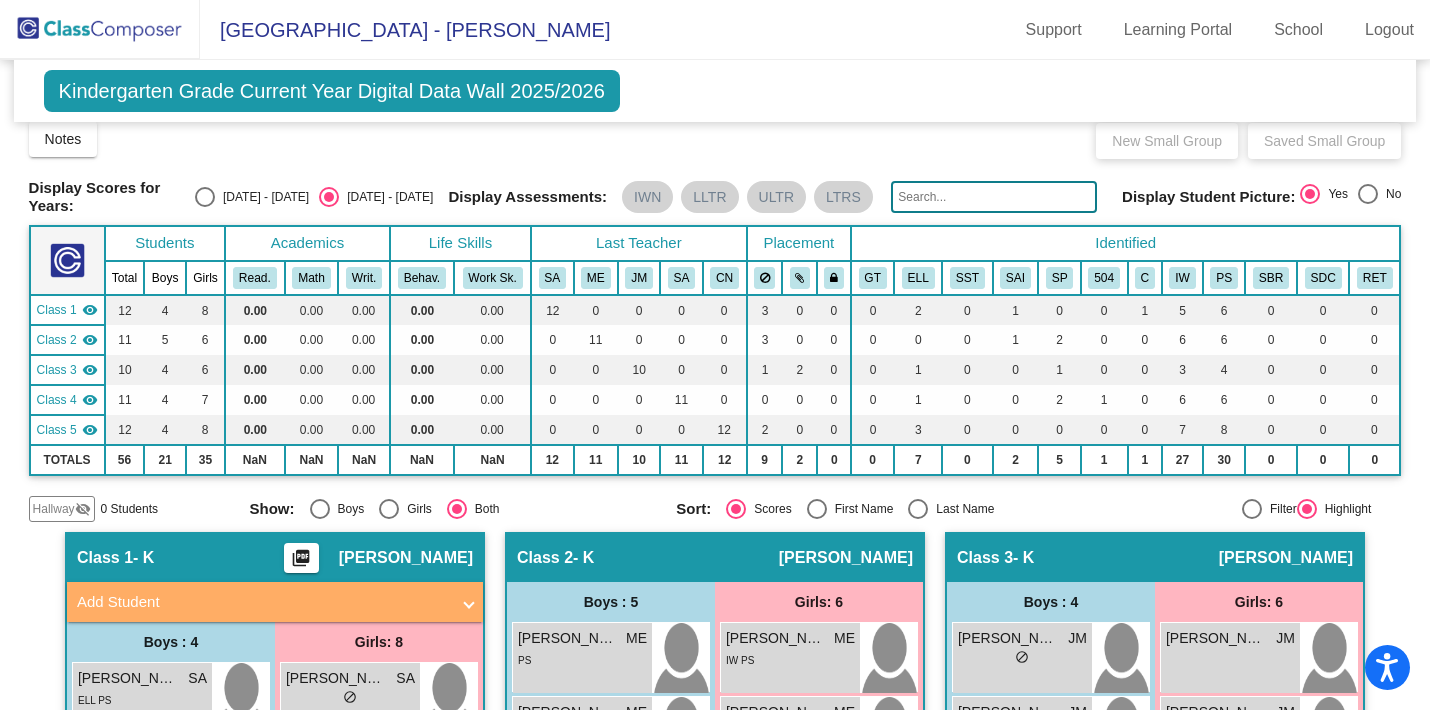 click at bounding box center (205, 197) 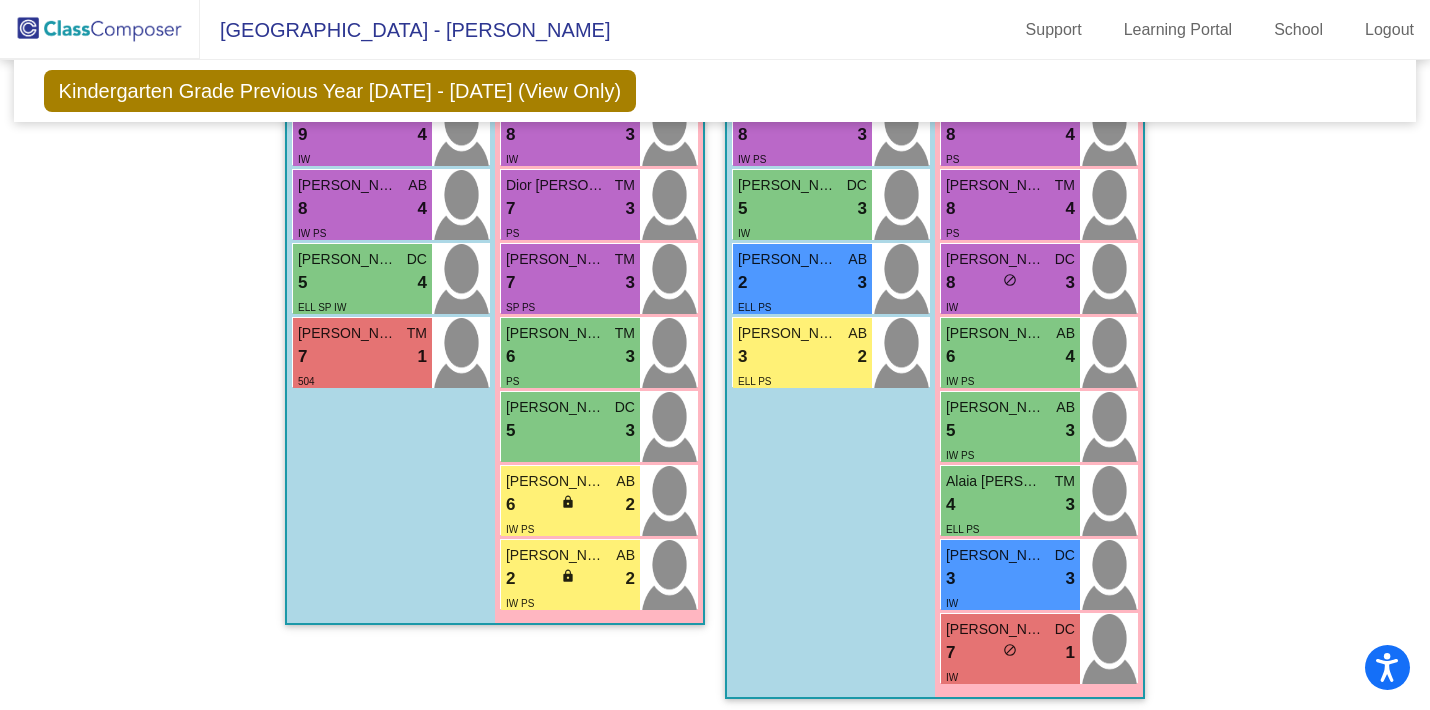 scroll, scrollTop: 1336, scrollLeft: 0, axis: vertical 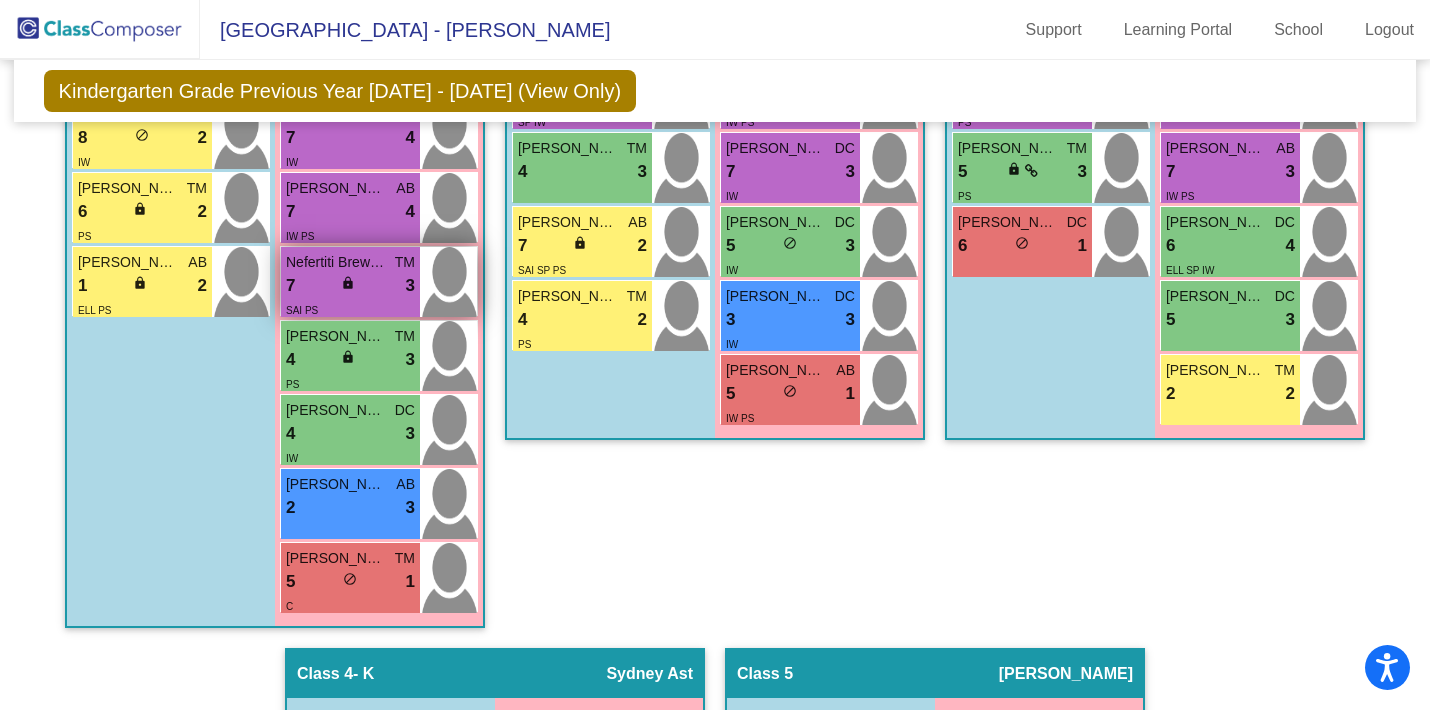 click on "7 lock do_not_disturb_alt 3" at bounding box center [350, 286] 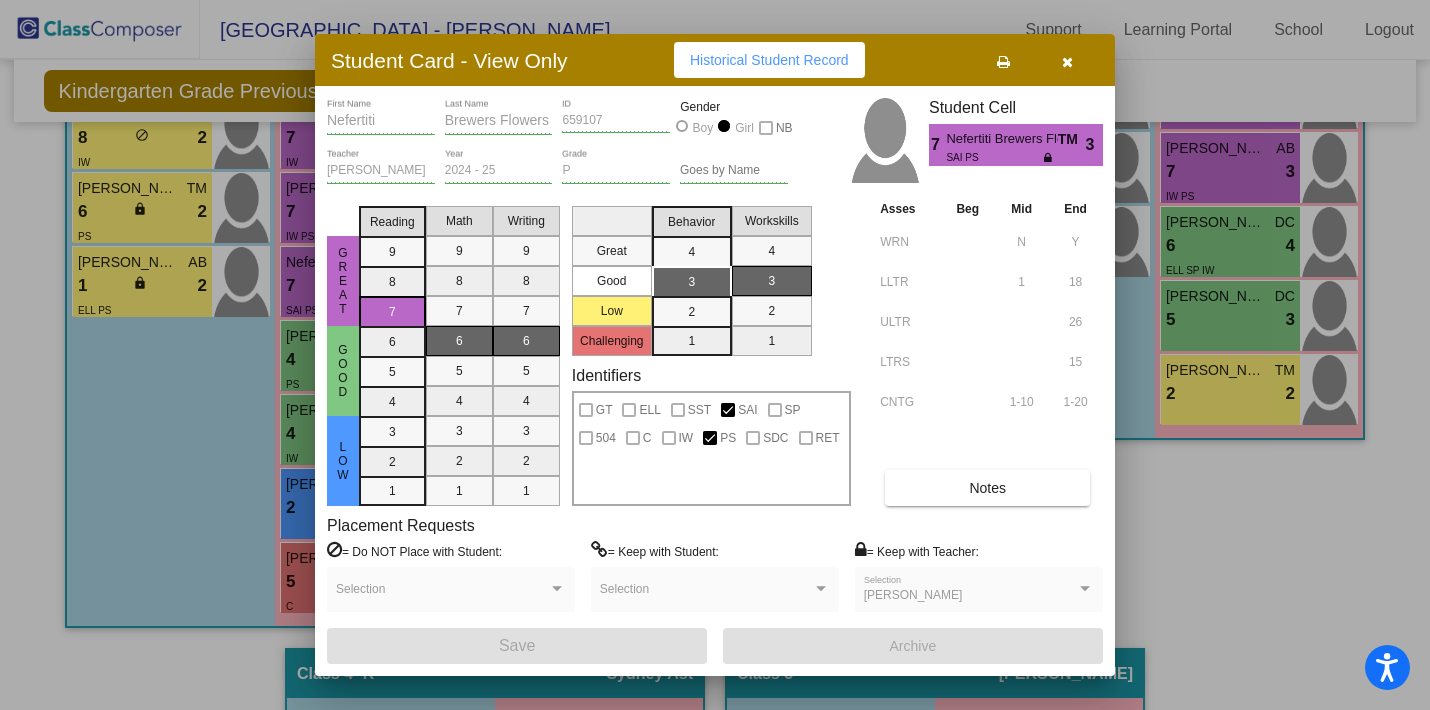 click at bounding box center [1067, 62] 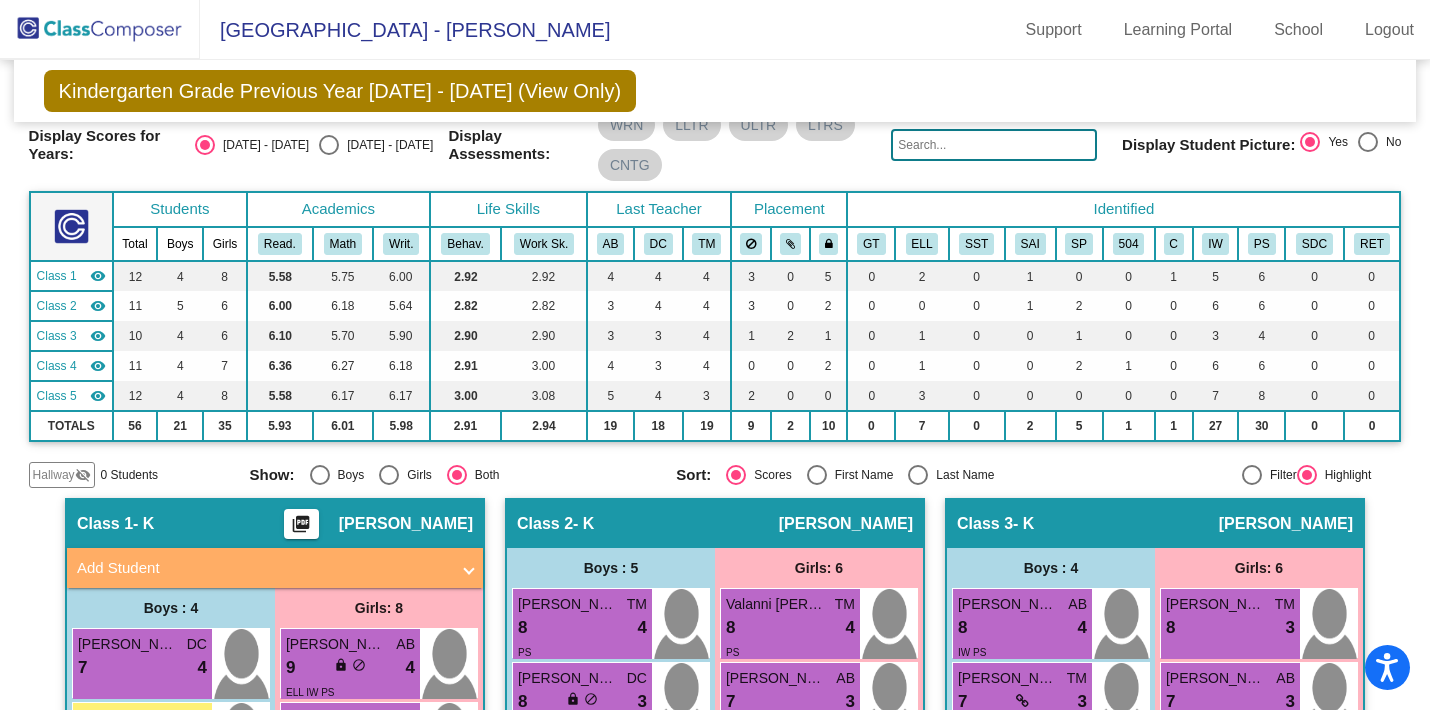 scroll, scrollTop: 0, scrollLeft: 0, axis: both 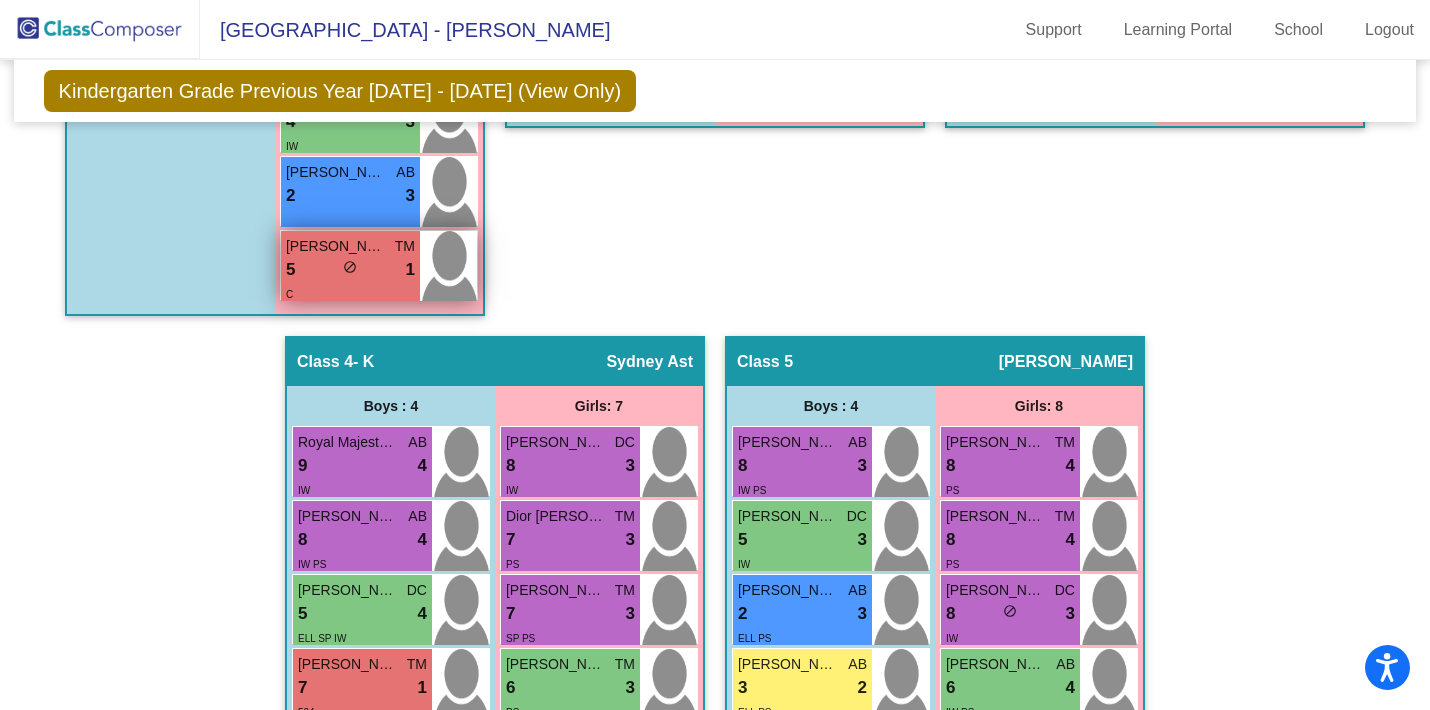 click on "5 lock do_not_disturb_alt 1" at bounding box center (350, 270) 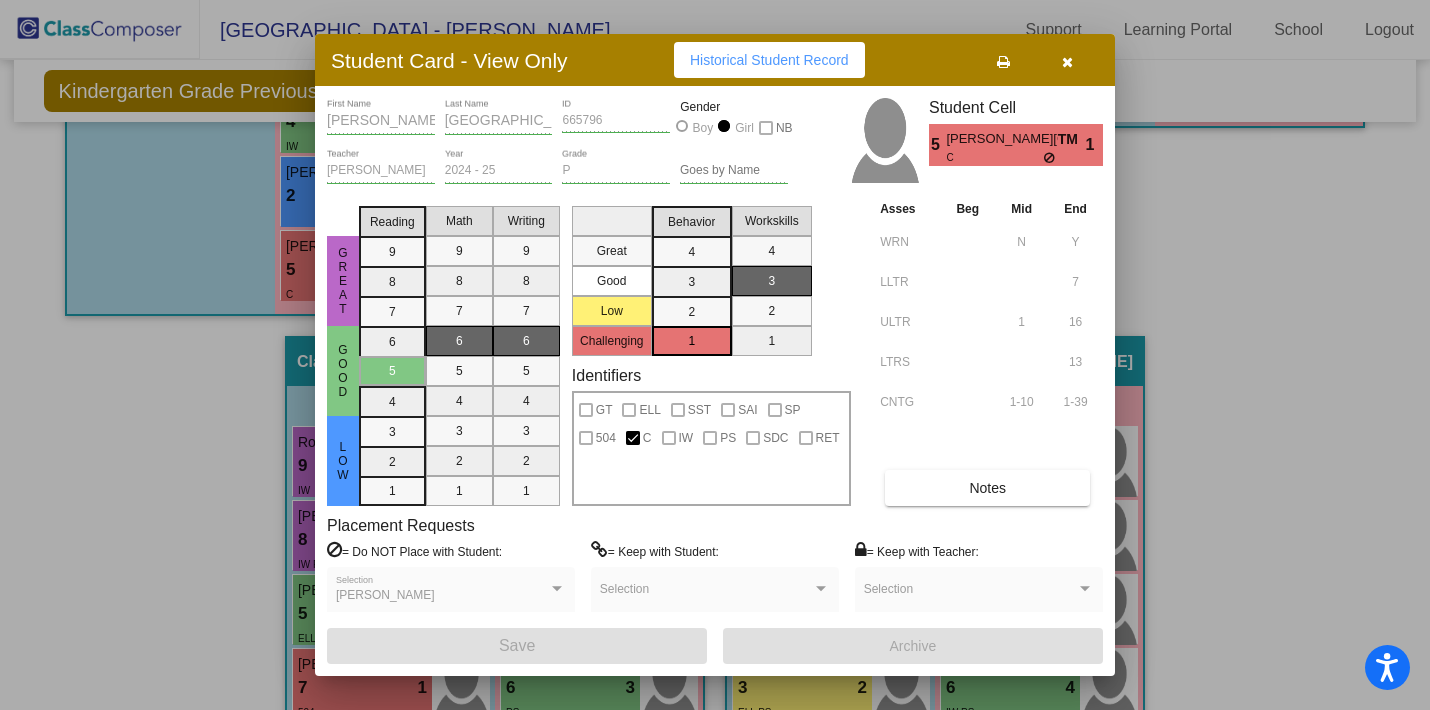 click on "Notes" at bounding box center [987, 488] 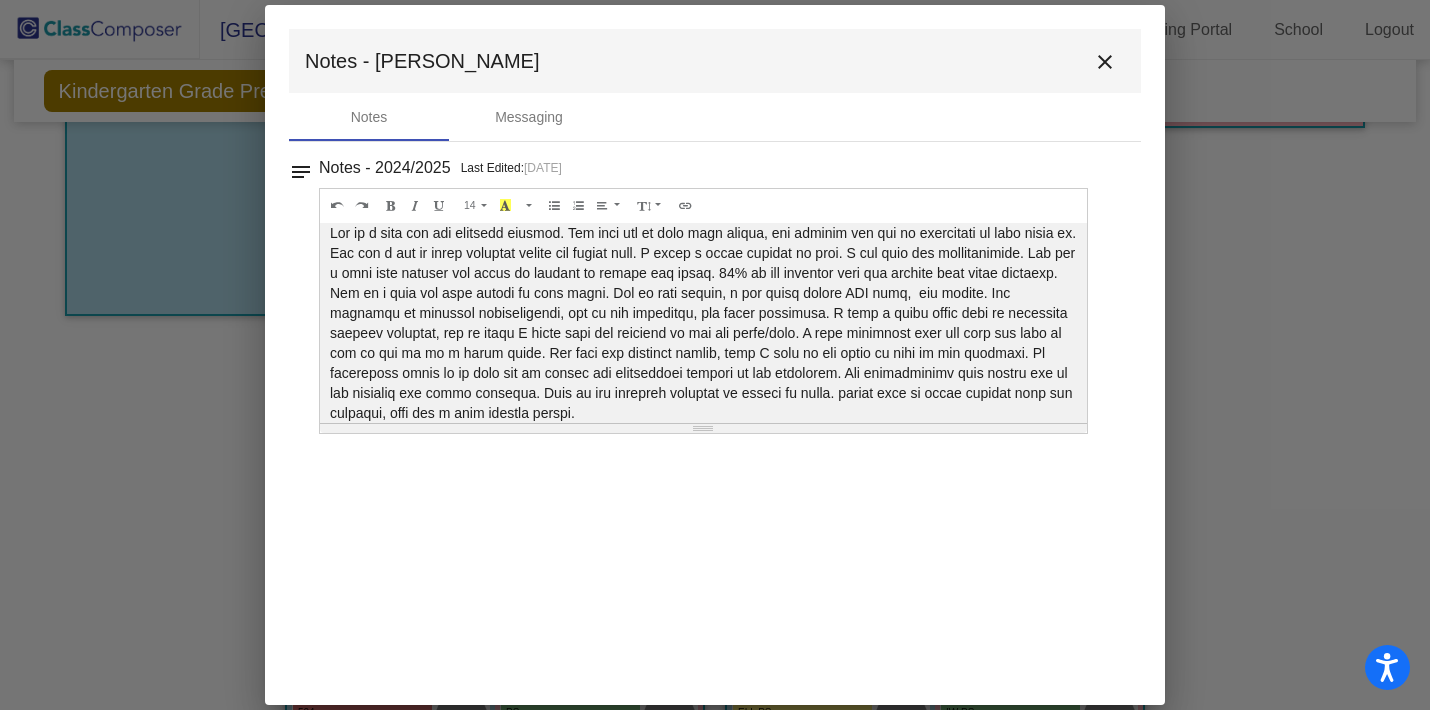 scroll, scrollTop: 20, scrollLeft: 0, axis: vertical 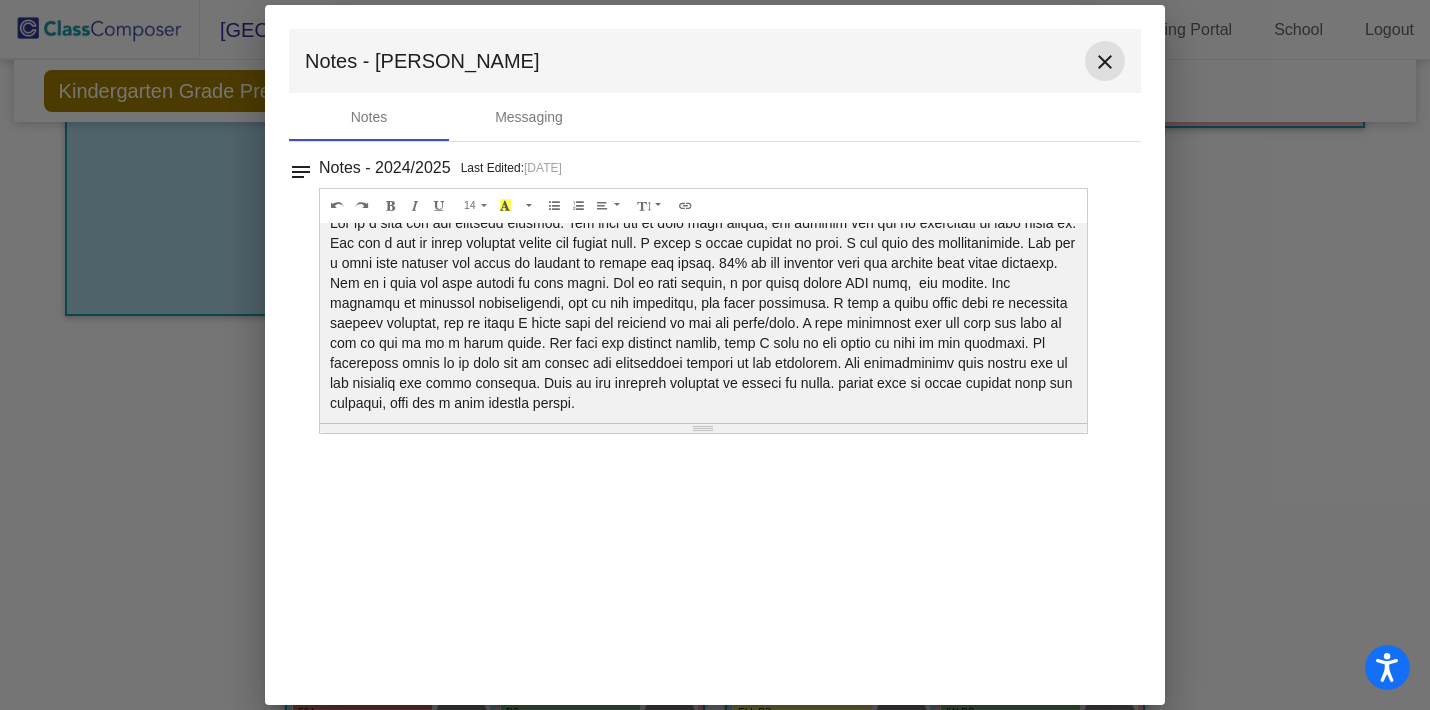 click on "close" at bounding box center (1105, 62) 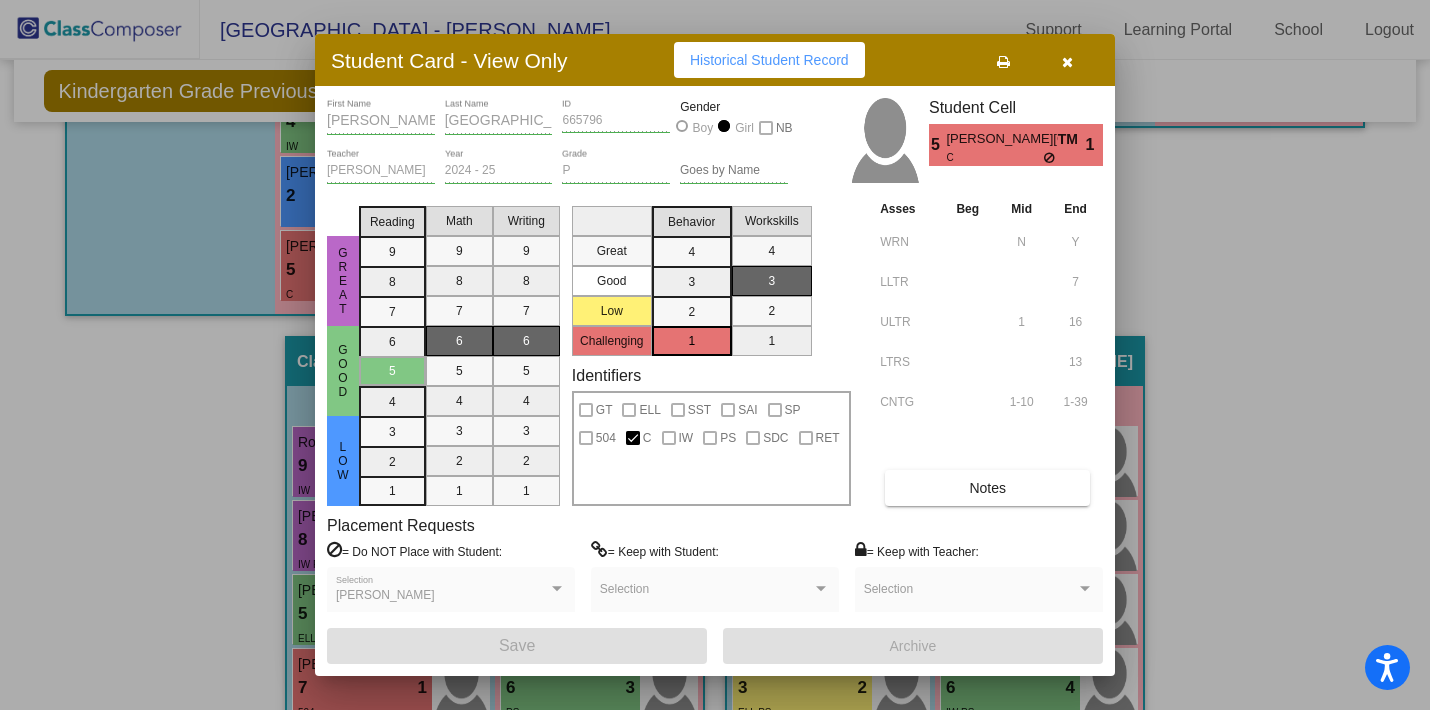 click at bounding box center [1067, 62] 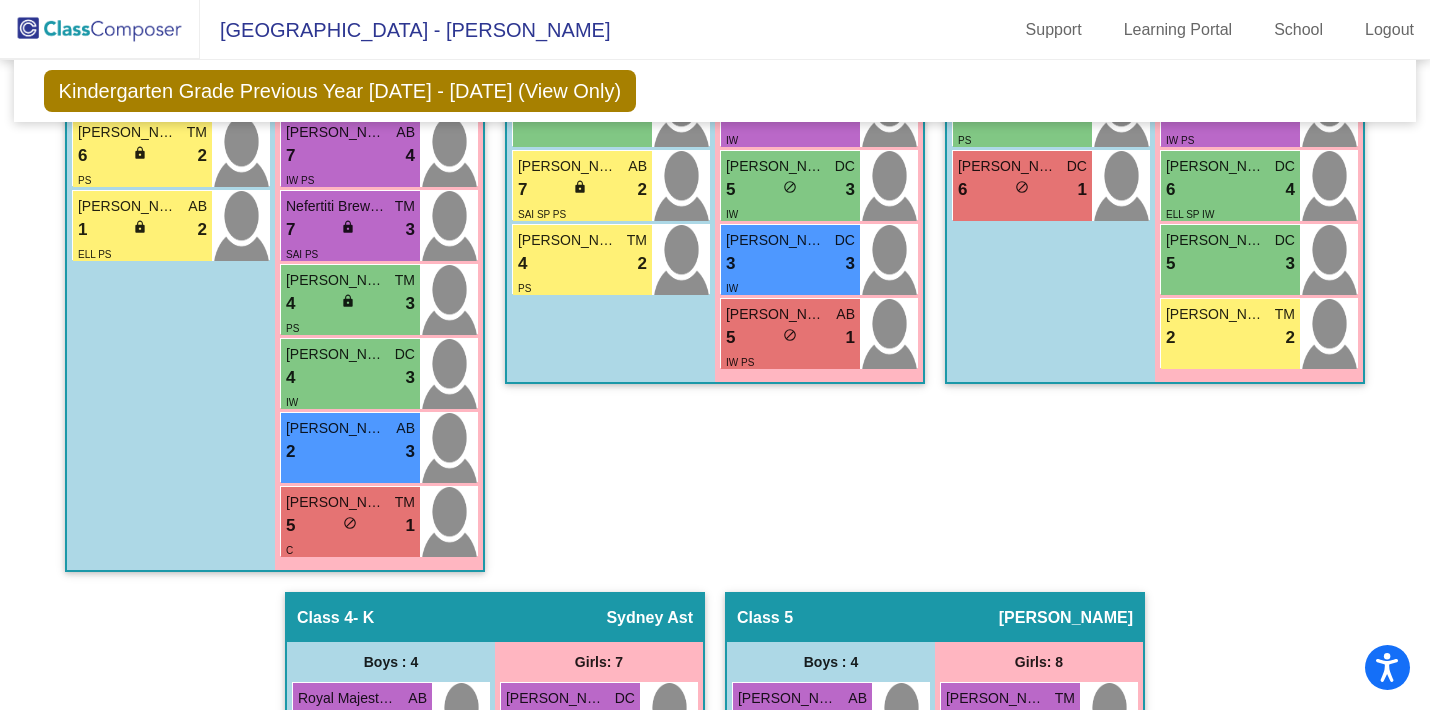 scroll, scrollTop: 748, scrollLeft: 0, axis: vertical 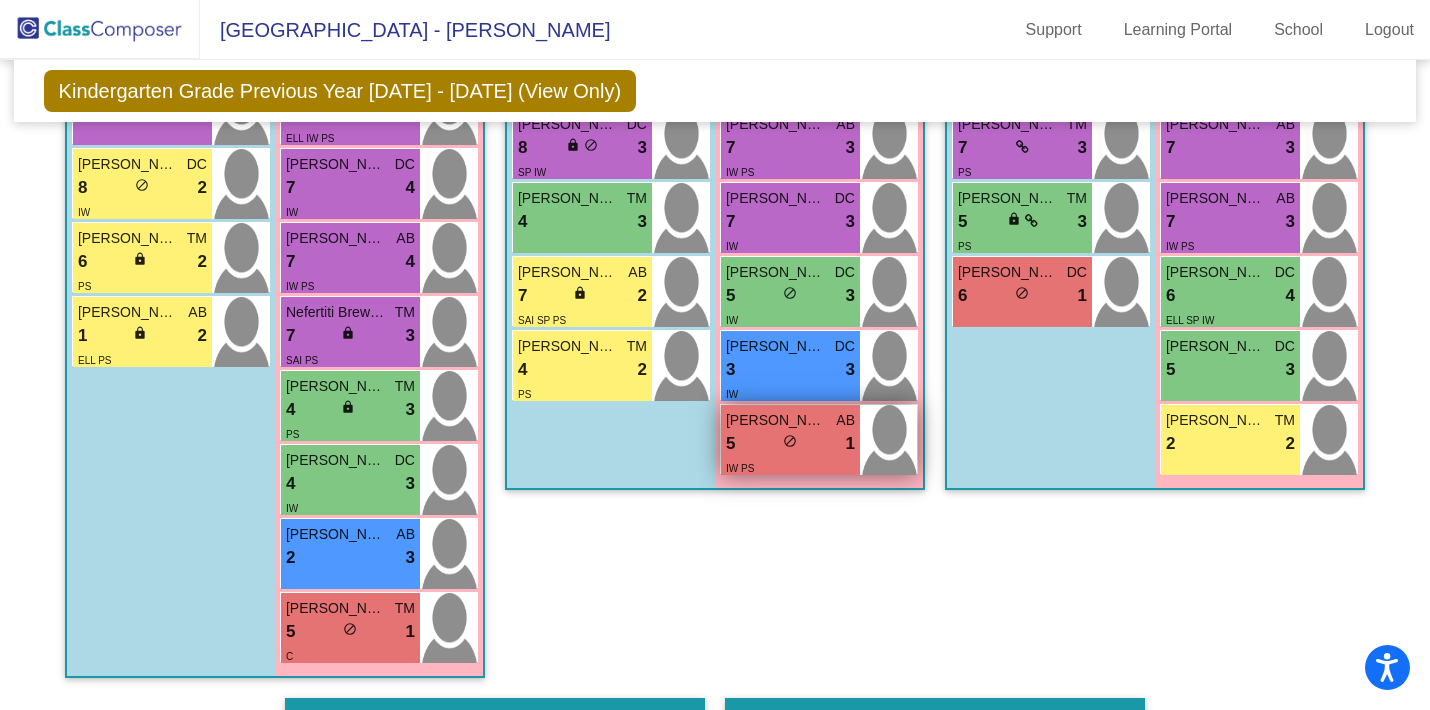 click on "do_not_disturb_alt" at bounding box center [790, 441] 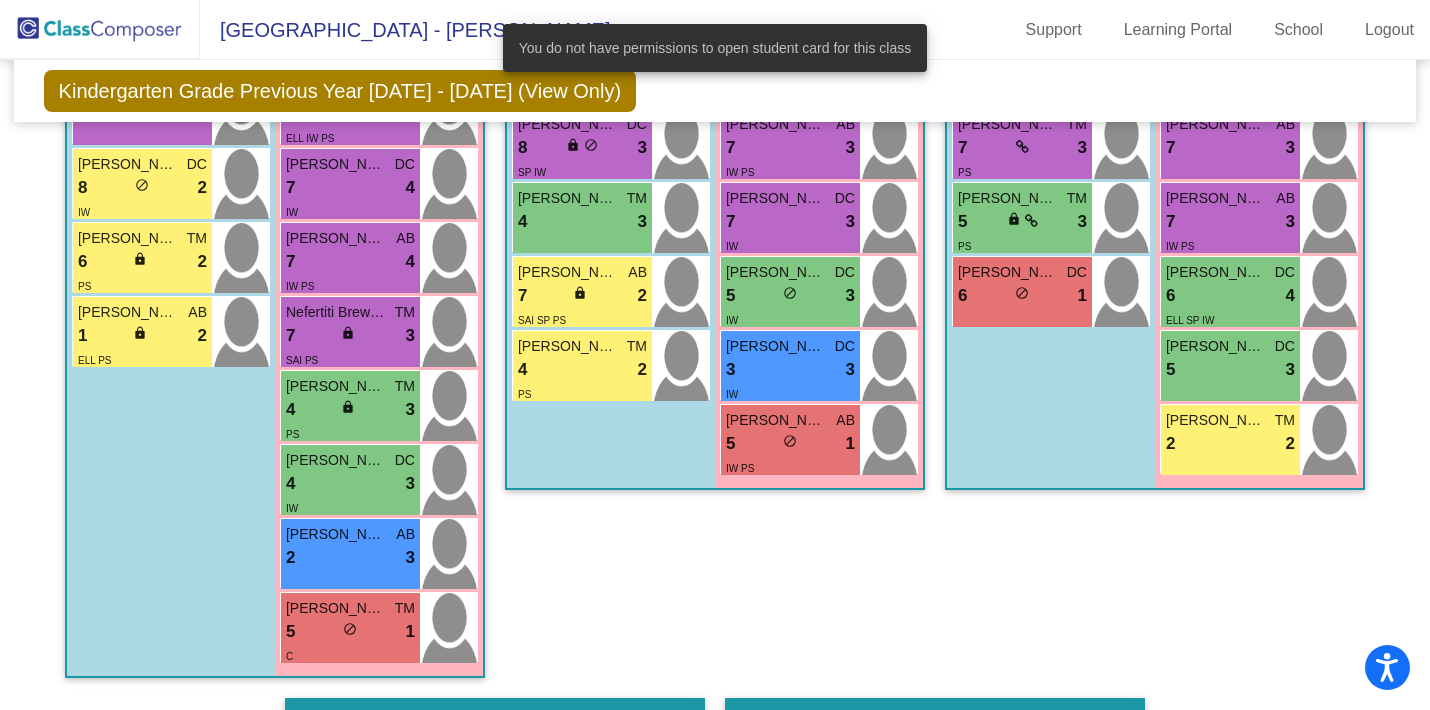 click on "Class 2   - K  picture_as_pdf [PERSON_NAME]  Add Student  First Name Last Name Student Id  (Recommended)   Boy   Girl   [DEMOGRAPHIC_DATA] Add Close  Boys : 5  [PERSON_NAME] TM 8 lock do_not_disturb_alt 4 [PERSON_NAME] [PERSON_NAME] 8 lock do_not_disturb_alt 3 SP IW [PERSON_NAME] TM 4 lock do_not_disturb_alt 3 [PERSON_NAME] 7 lock do_not_disturb_alt 2 SAI SP PS Eden [PERSON_NAME] 4 lock do_not_disturb_alt 2 PS Girls: 6 Valanni [PERSON_NAME] 8 lock do_not_disturb_alt 4 PS [PERSON_NAME] AB 7 lock do_not_disturb_alt 3 IW PS [PERSON_NAME] DC 7 lock do_not_disturb_alt 3 IW [PERSON_NAME] DC 5 lock do_not_disturb_alt 3 IW [PERSON_NAME] DC 3 lock do_not_disturb_alt 3 IW [PERSON_NAME] AB 5 lock do_not_disturb_alt 1 IW PS" 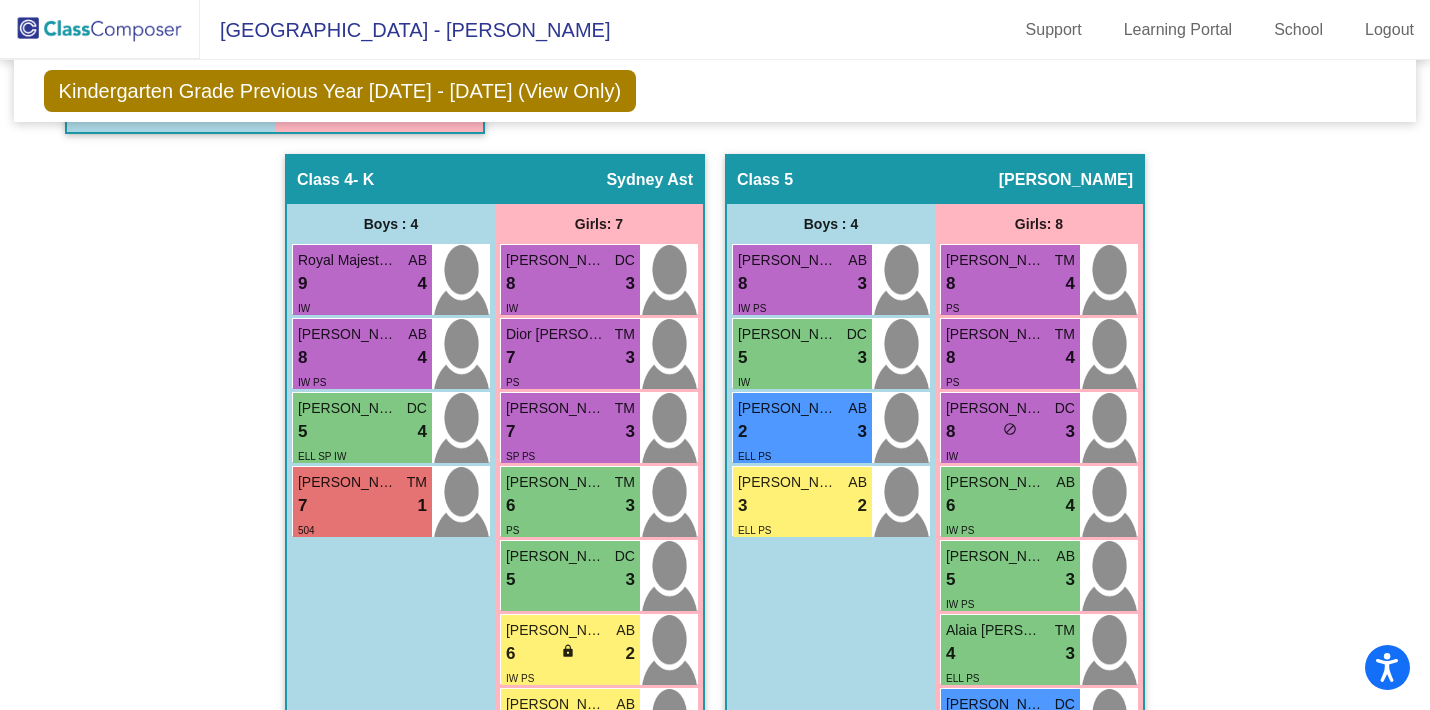 scroll, scrollTop: 1336, scrollLeft: 0, axis: vertical 